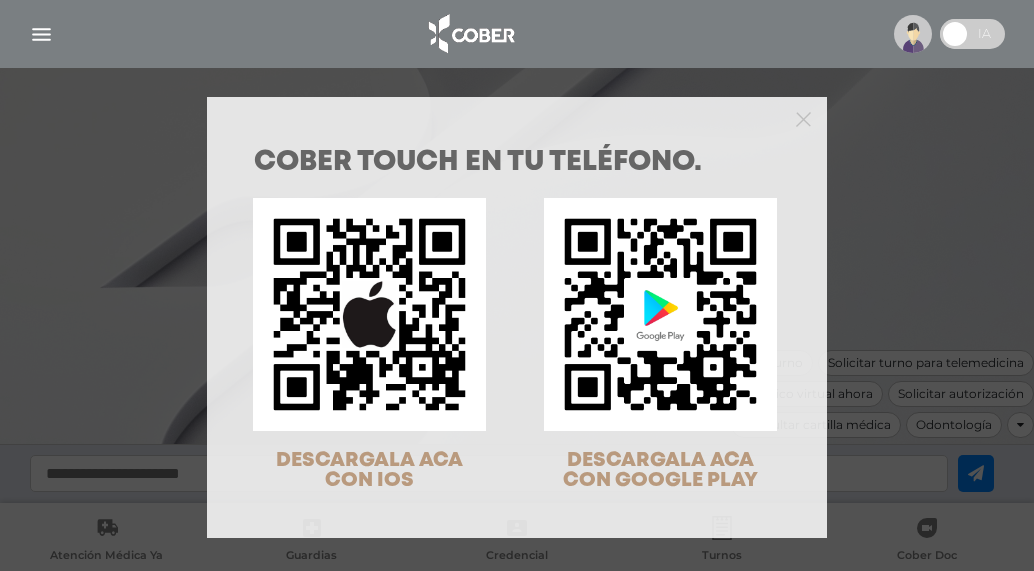 scroll, scrollTop: 0, scrollLeft: 0, axis: both 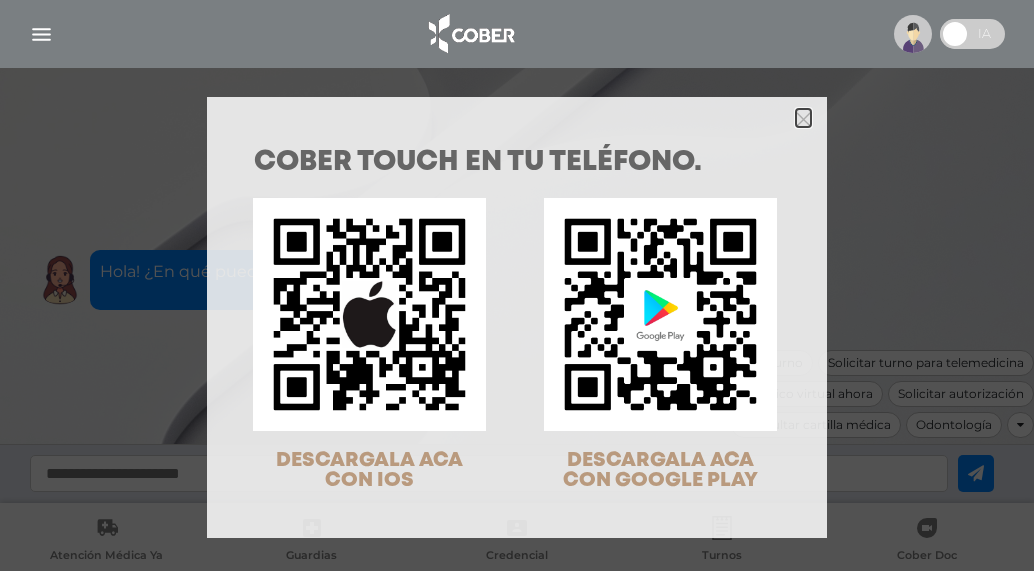click 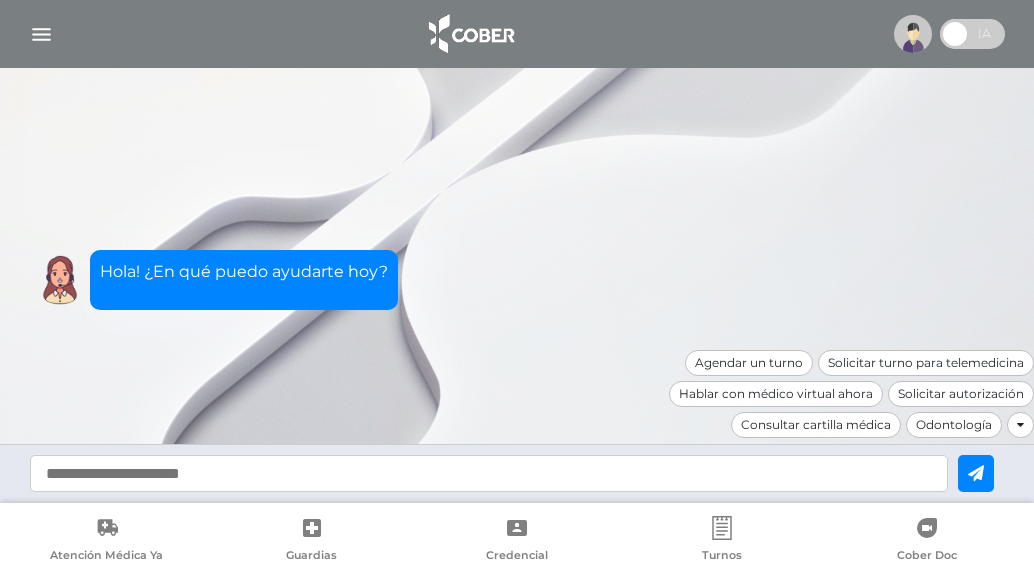 click at bounding box center [41, 34] 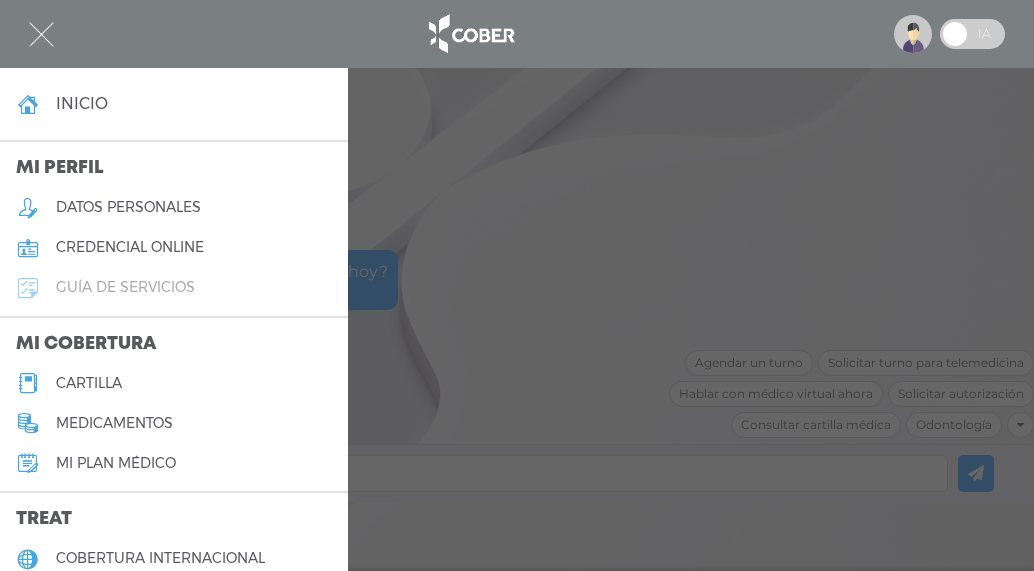 click on "guía de servicios" at bounding box center [174, 288] 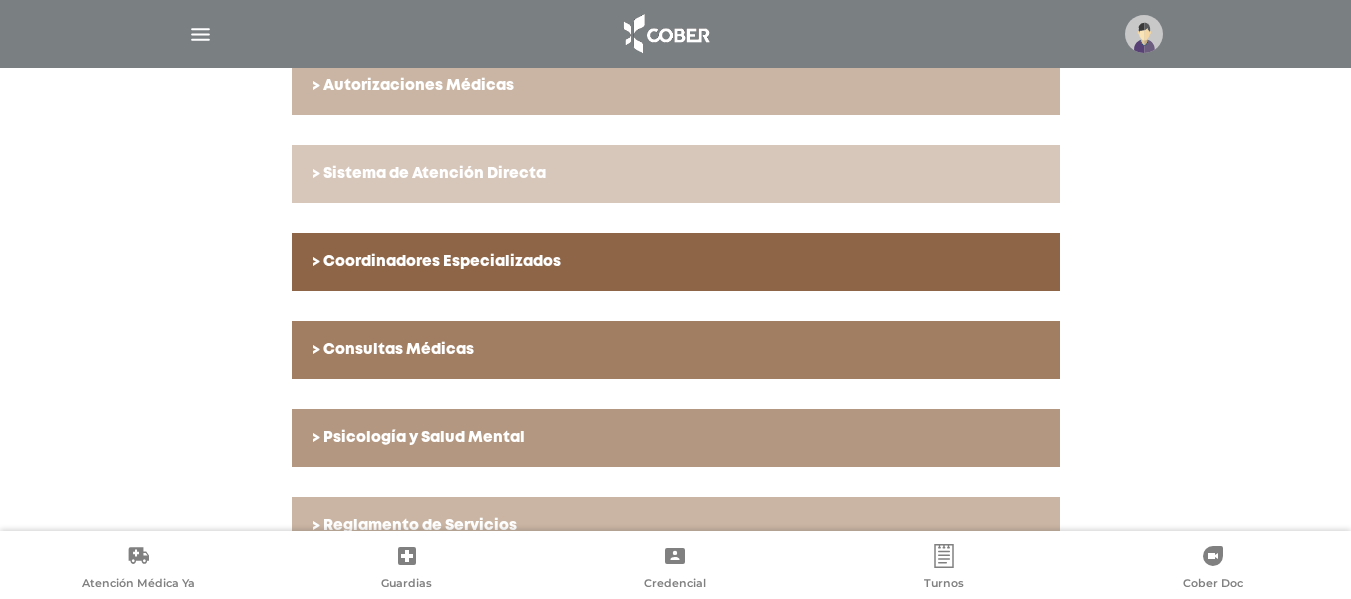 scroll, scrollTop: 780, scrollLeft: 0, axis: vertical 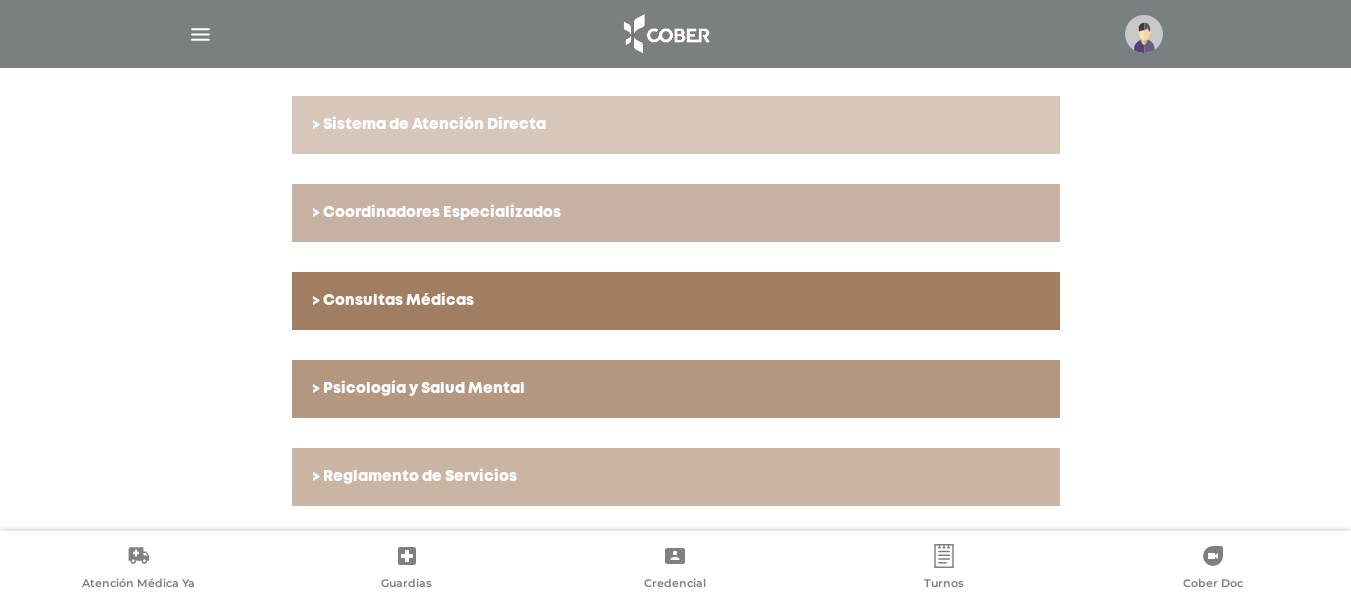 click on "> Coordinadores Especializados" at bounding box center [676, 213] 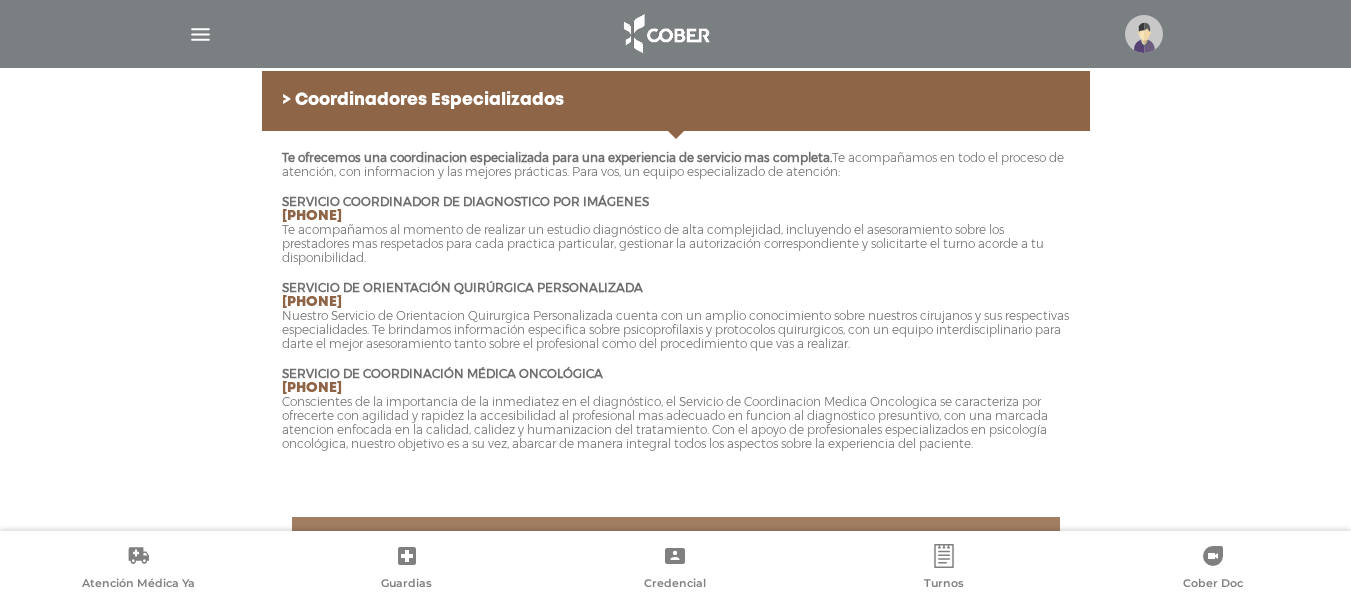 scroll, scrollTop: 1138, scrollLeft: 0, axis: vertical 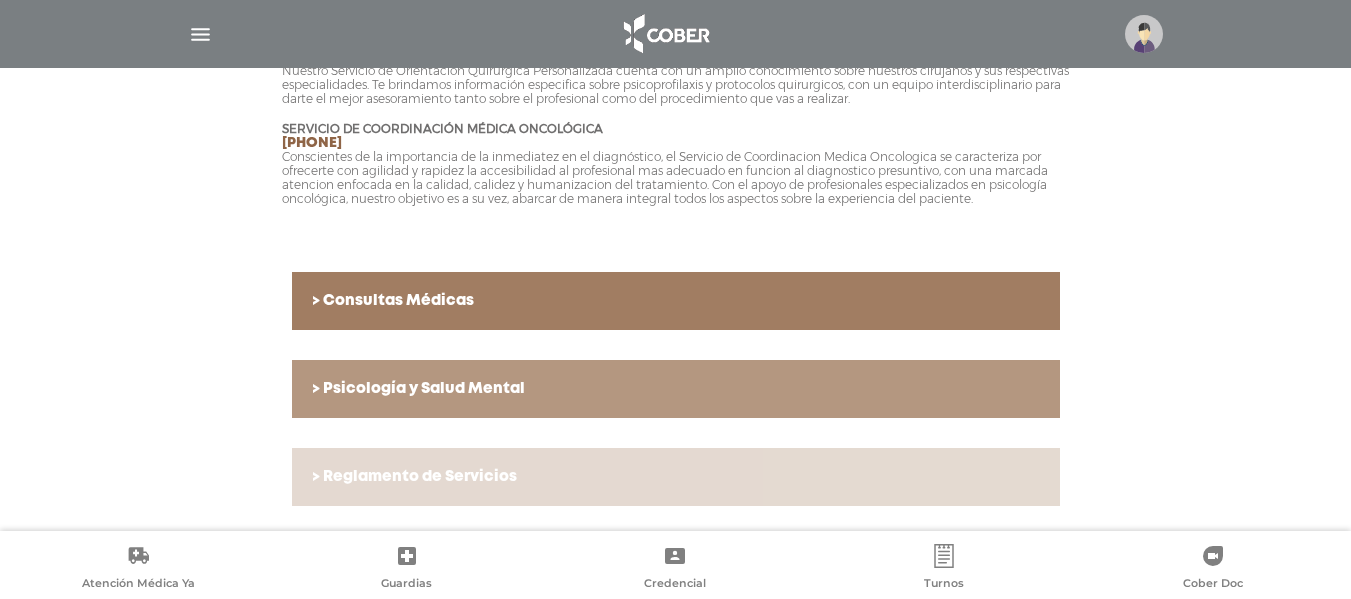 click on "> Reglamento de Servicios" at bounding box center [676, 477] 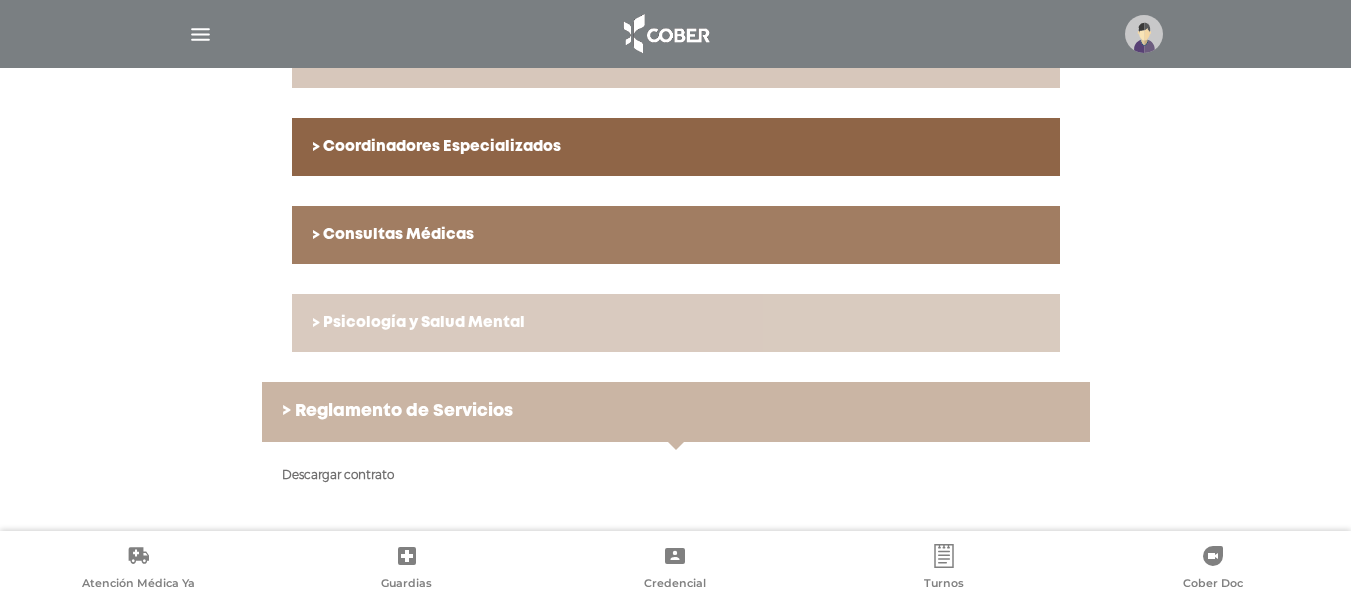 click on "> Psicología y Salud Mental" at bounding box center [676, 323] 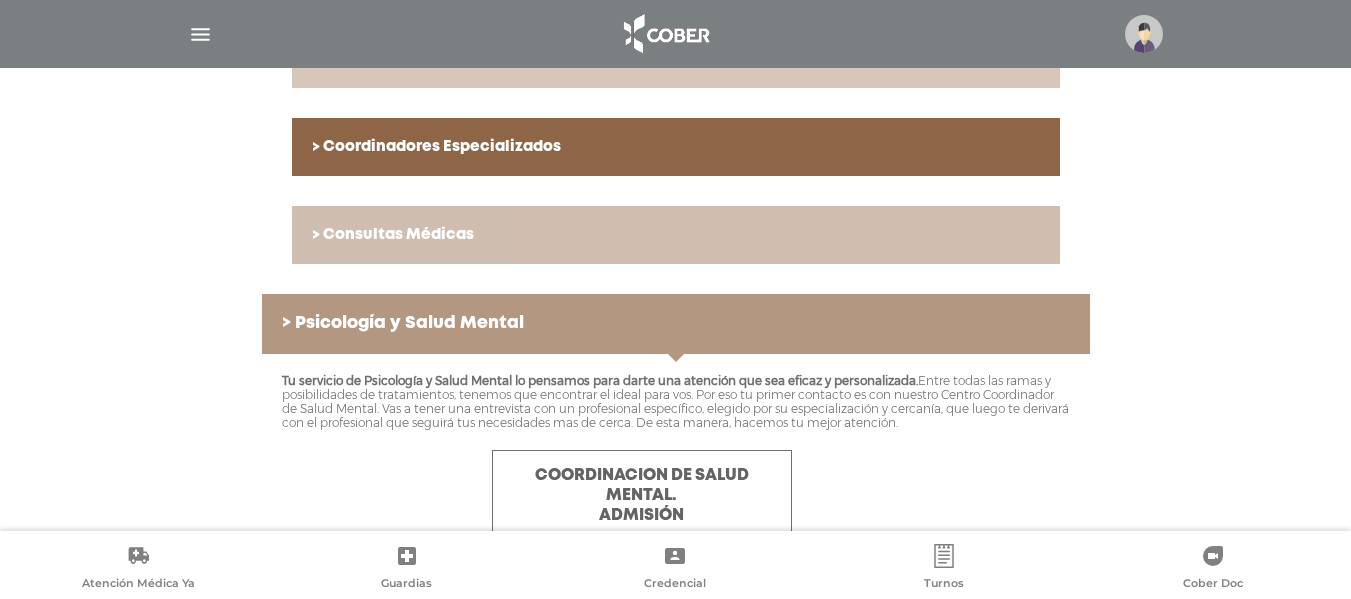 click on "> Consultas Médicas" at bounding box center [676, 235] 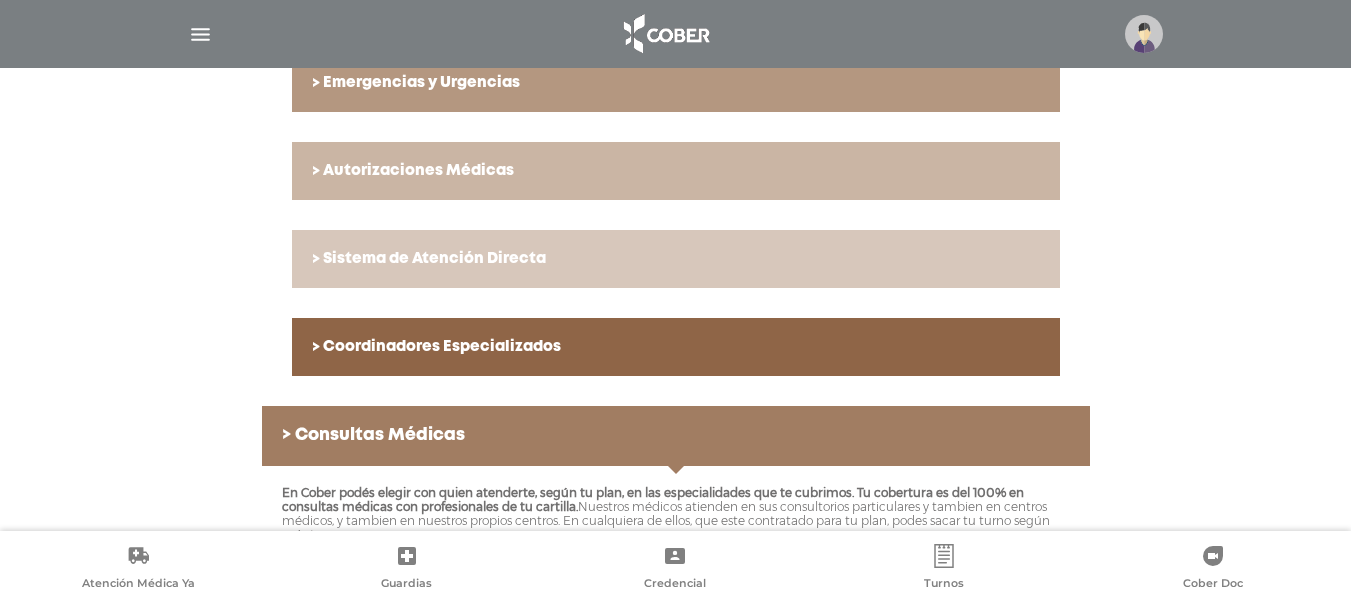 scroll, scrollTop: 643, scrollLeft: 0, axis: vertical 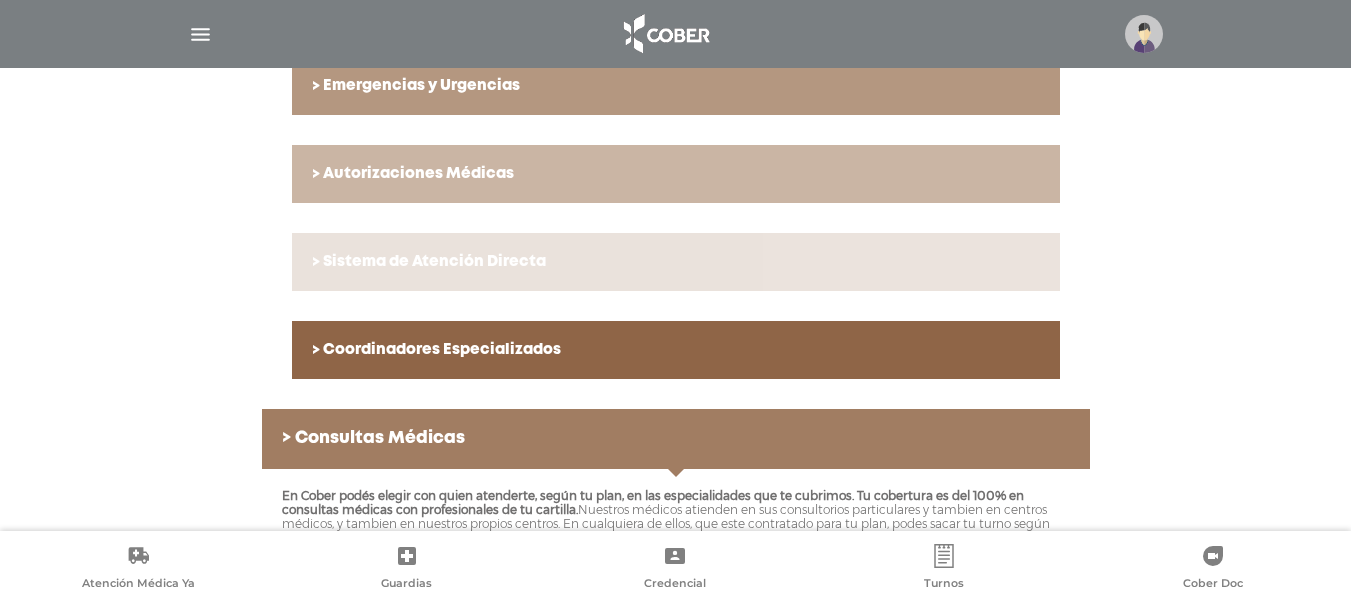 click on "> Sistema de Atención Directa" at bounding box center (676, 262) 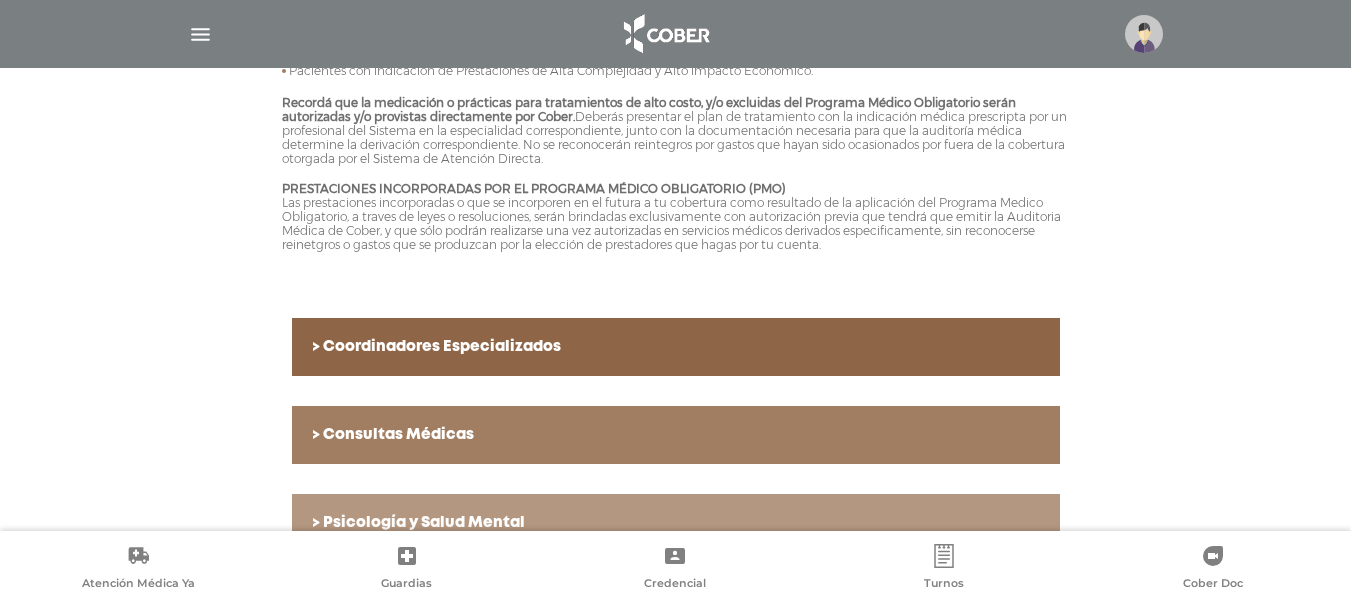 scroll, scrollTop: 1423, scrollLeft: 0, axis: vertical 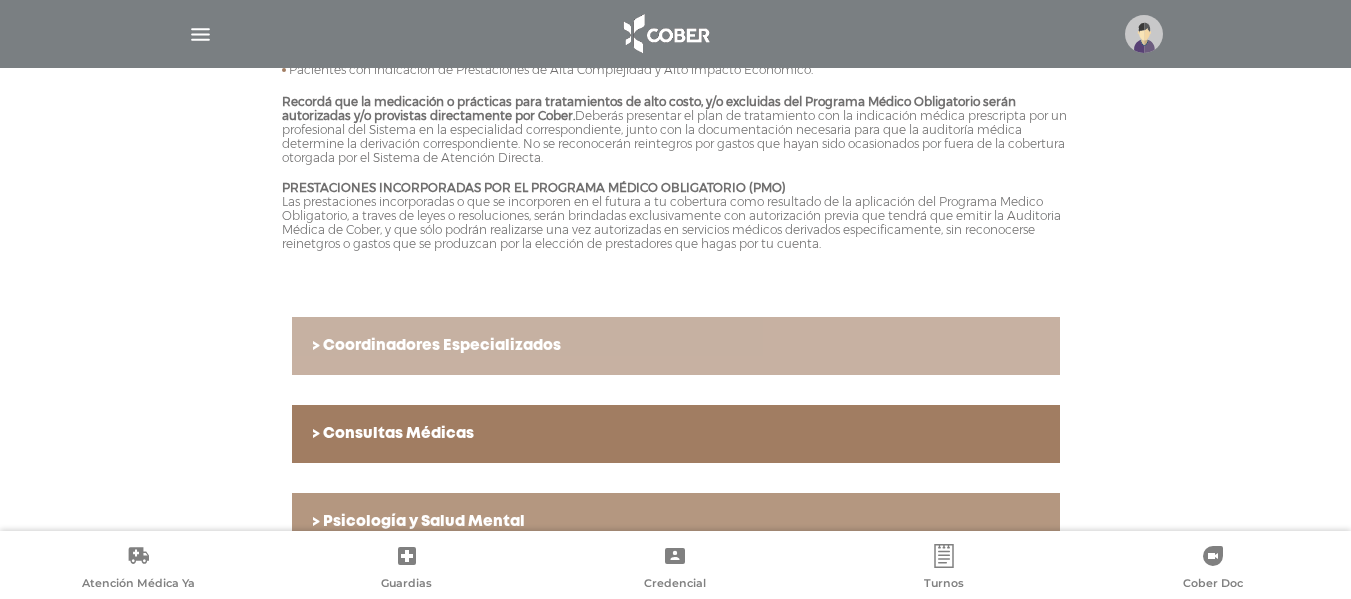 click on "> Coordinadores Especializados" at bounding box center [676, 346] 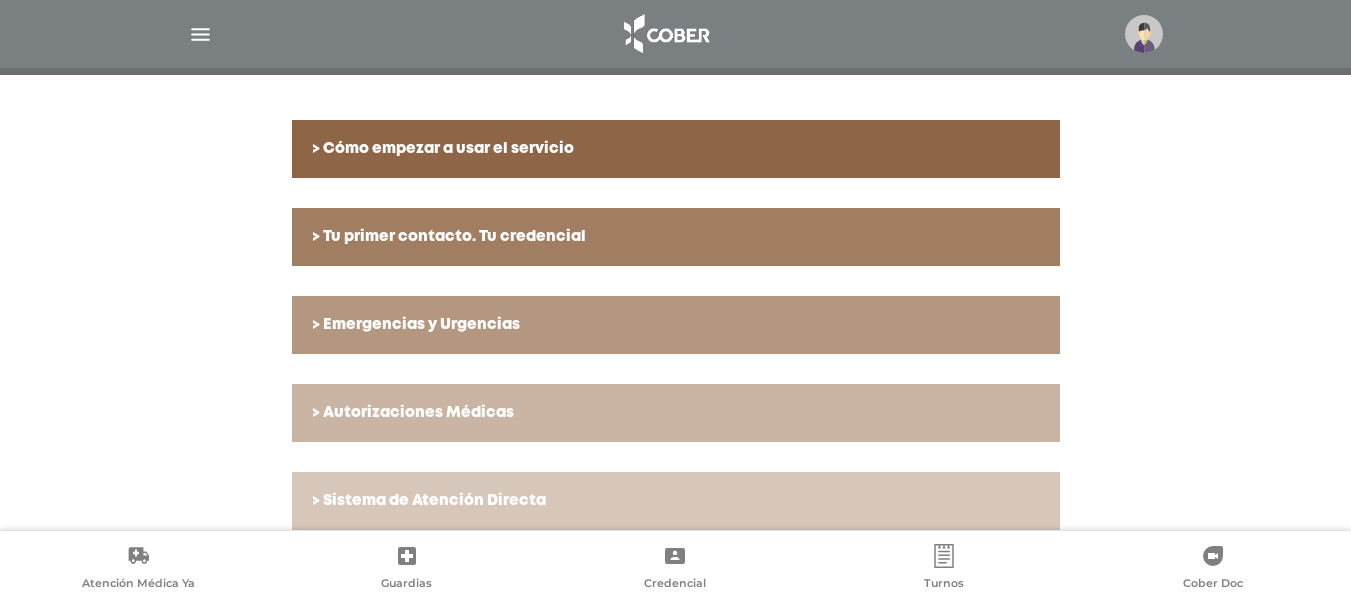 scroll, scrollTop: 308, scrollLeft: 0, axis: vertical 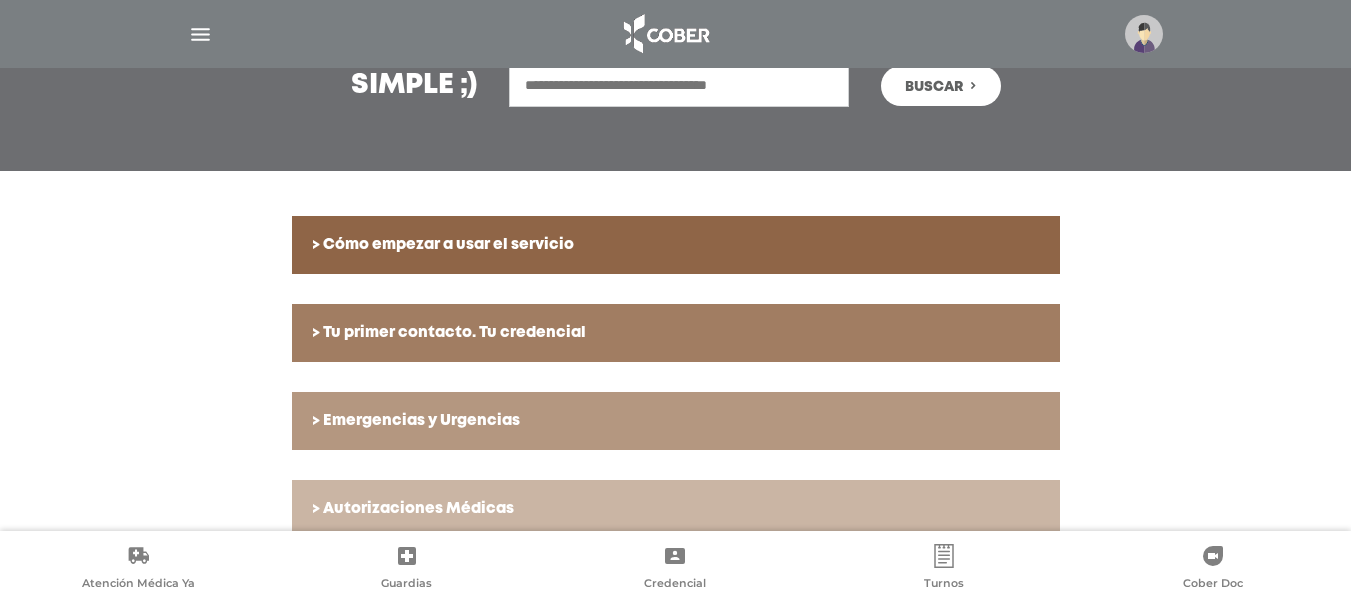 click on "> Cómo empezar a usar el servicio" at bounding box center (676, 245) 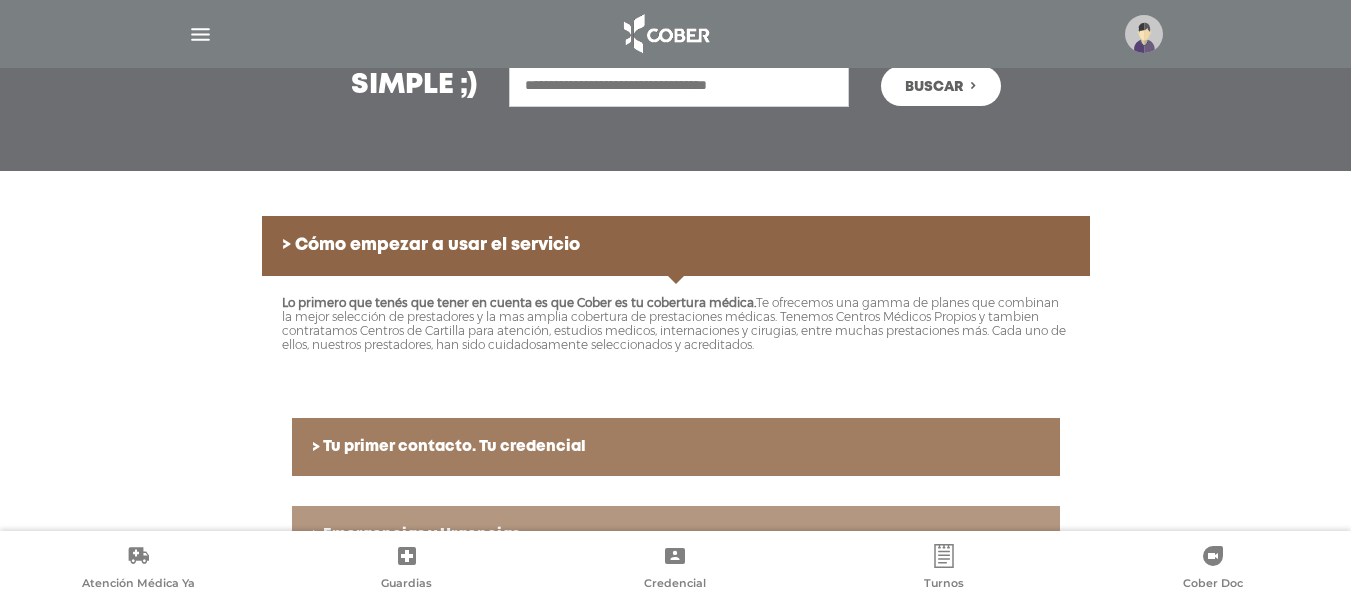 click on "> Tu primer contacto. Tu credencial" at bounding box center [676, 447] 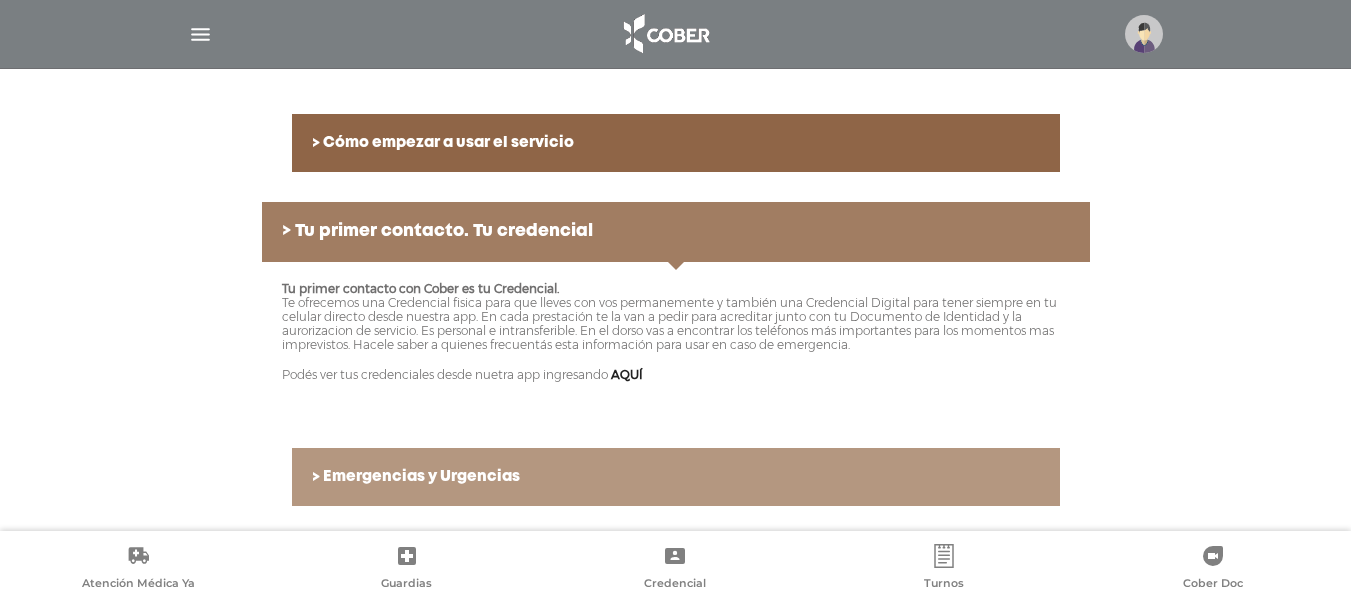 scroll, scrollTop: 411, scrollLeft: 0, axis: vertical 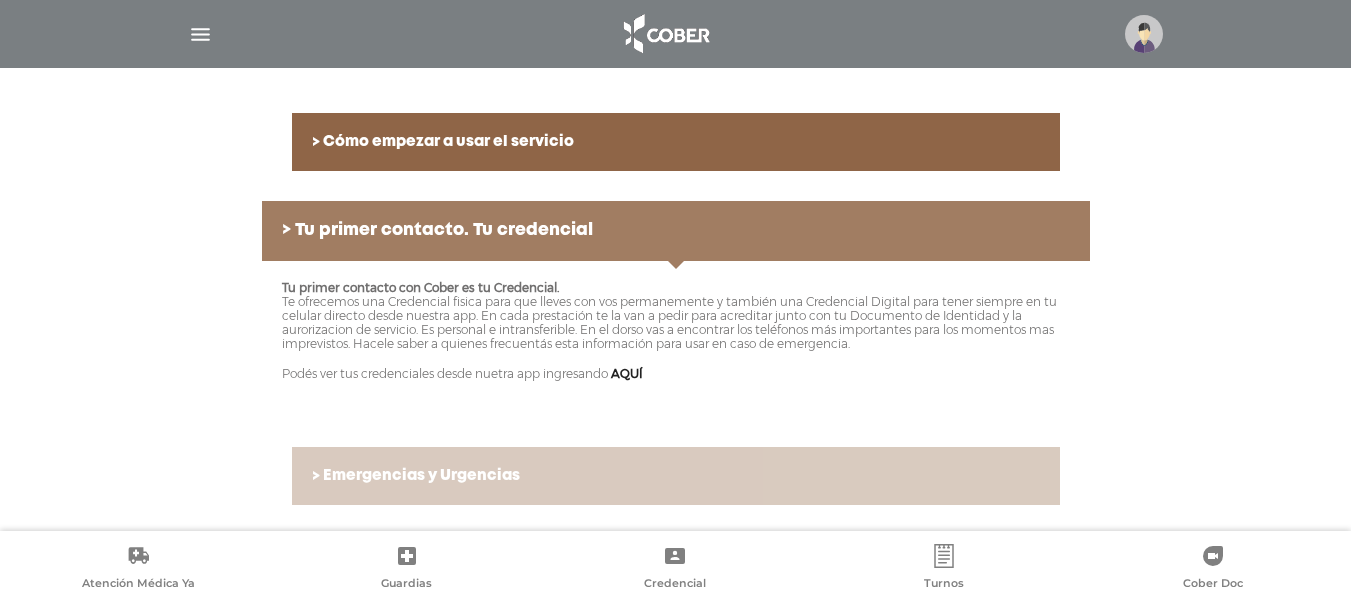 click on "> Emergencias y Urgencias" at bounding box center [676, 476] 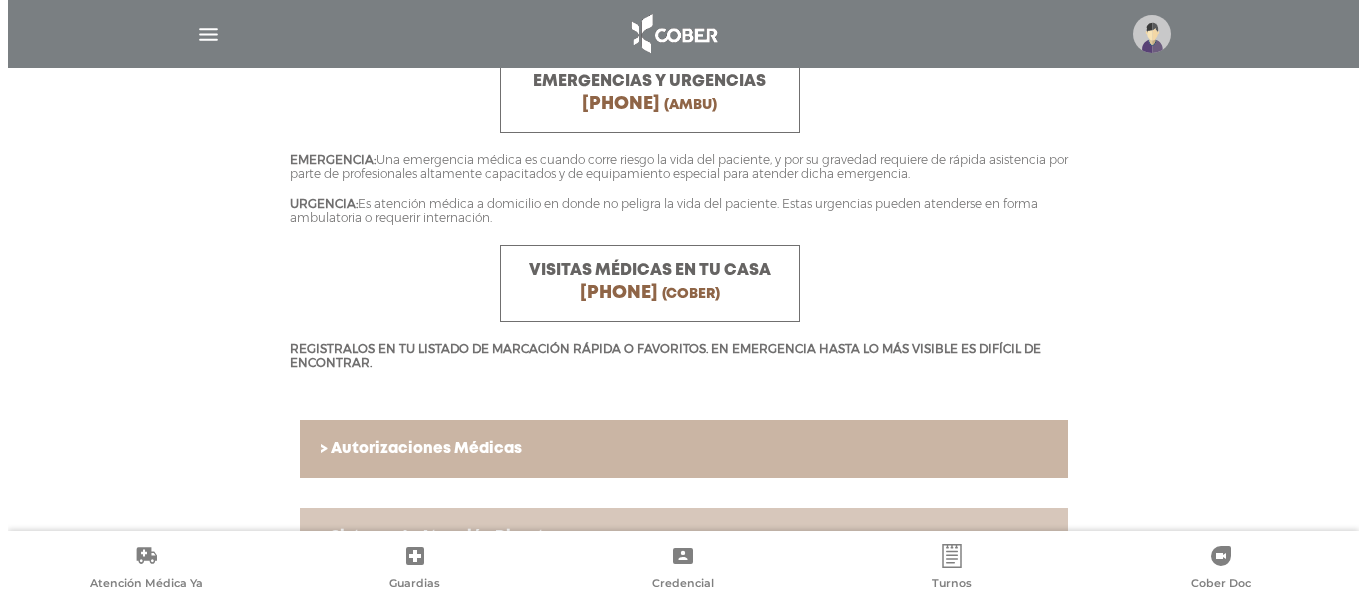 scroll, scrollTop: 804, scrollLeft: 0, axis: vertical 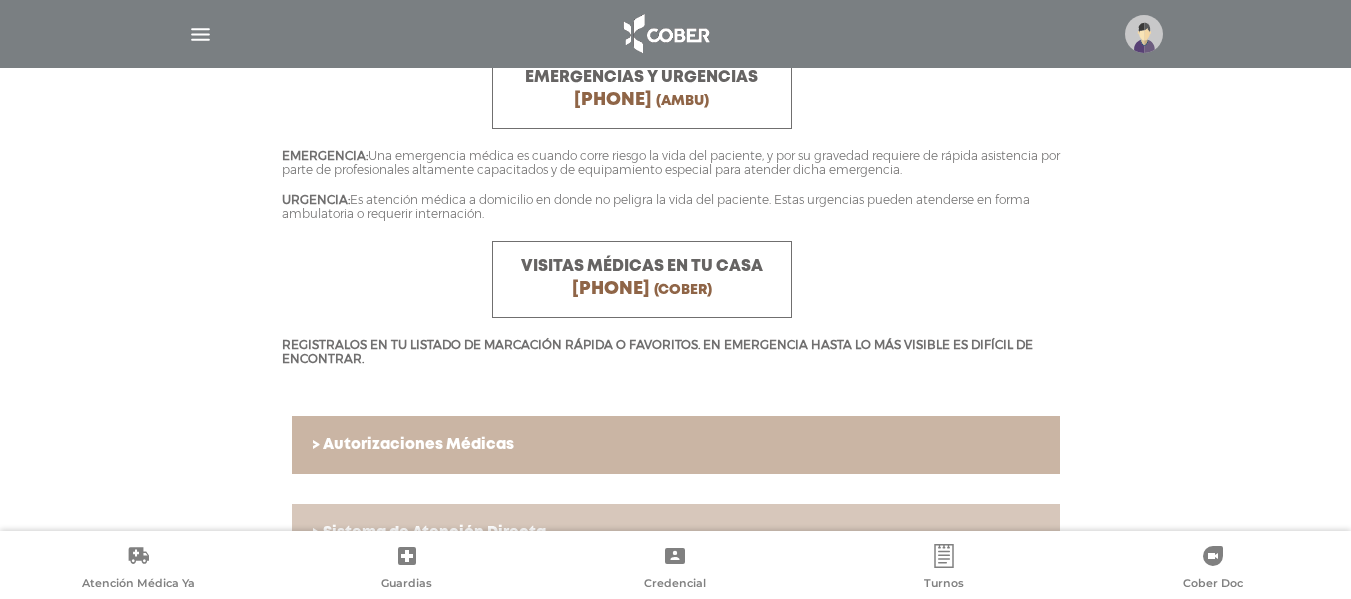 click at bounding box center (200, 34) 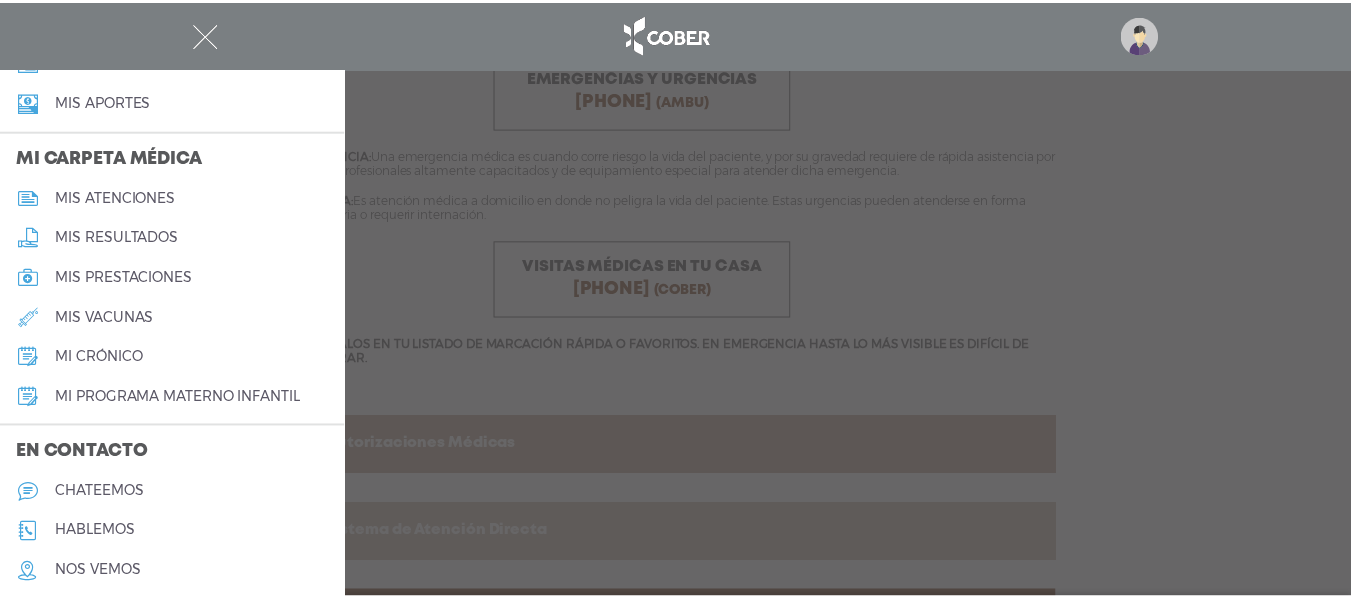 scroll, scrollTop: 885, scrollLeft: 0, axis: vertical 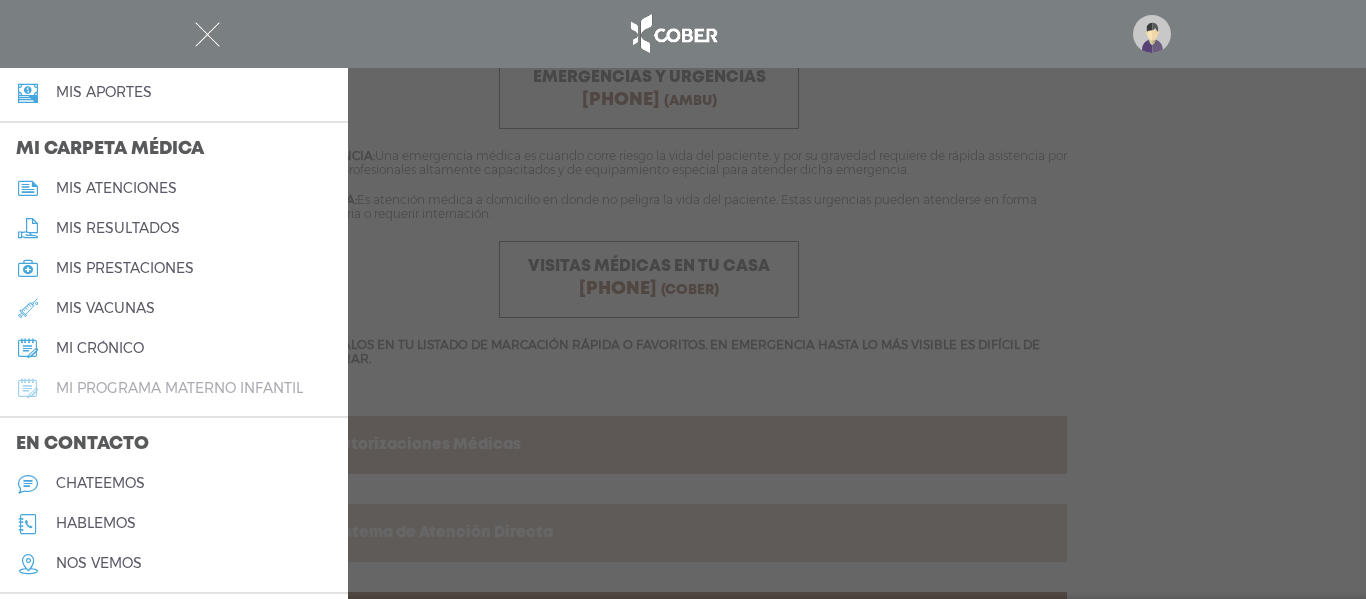 click on "mi programa materno infantil" at bounding box center [179, 388] 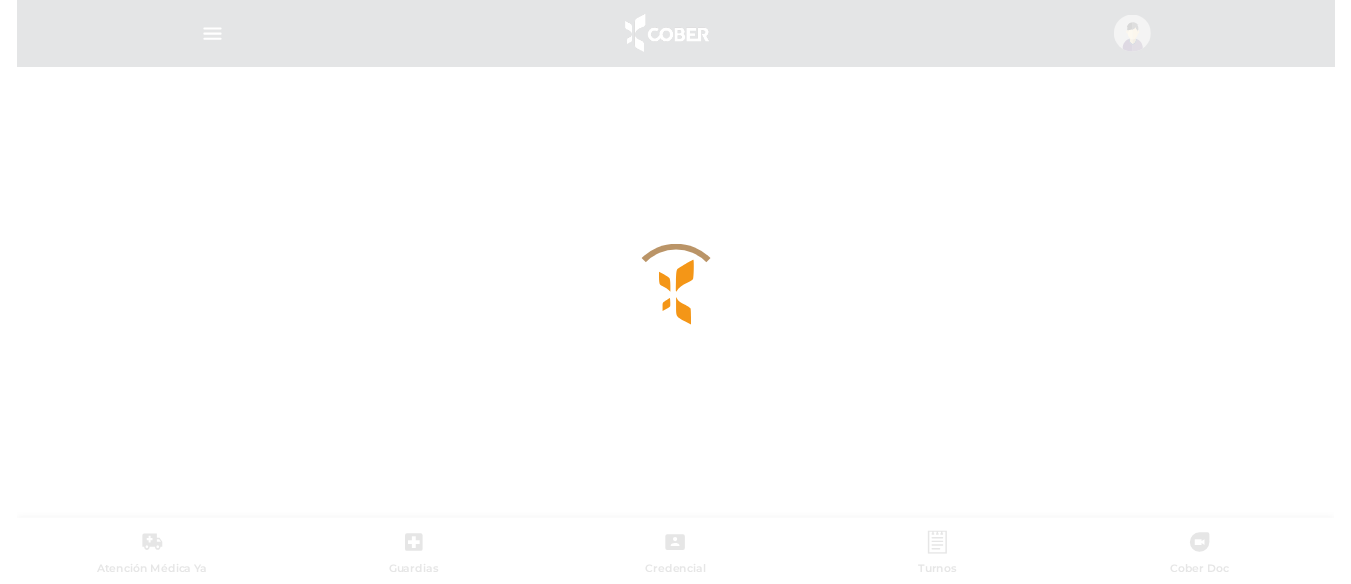 scroll, scrollTop: 41, scrollLeft: 0, axis: vertical 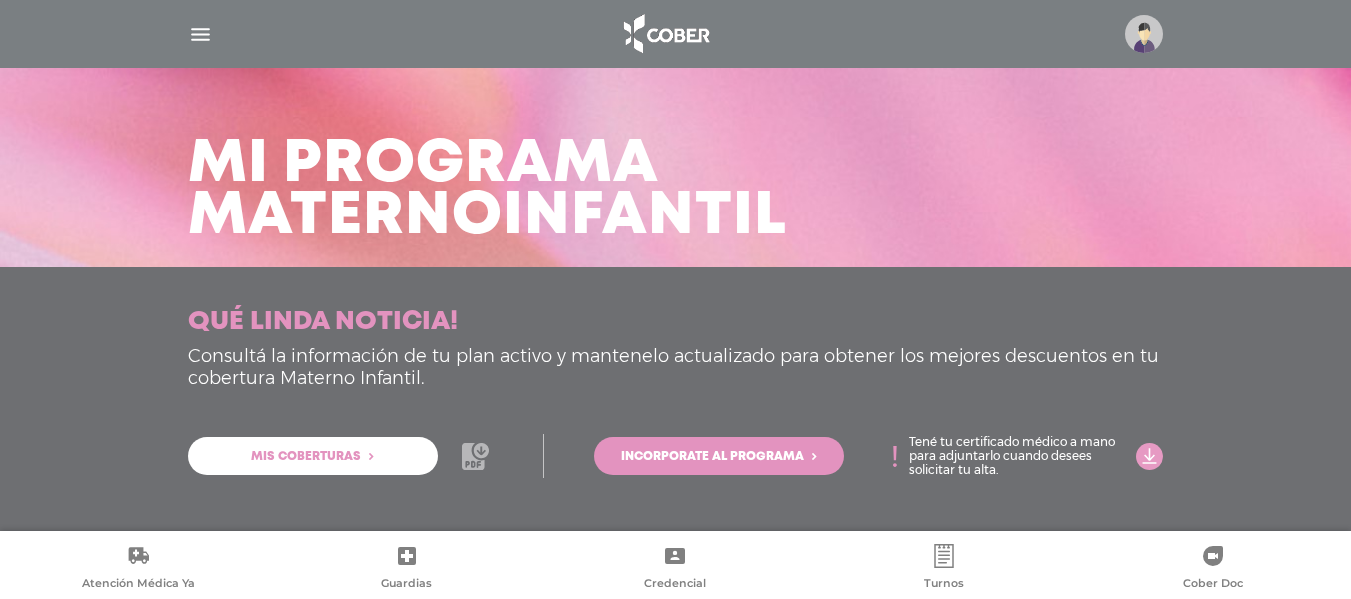 click 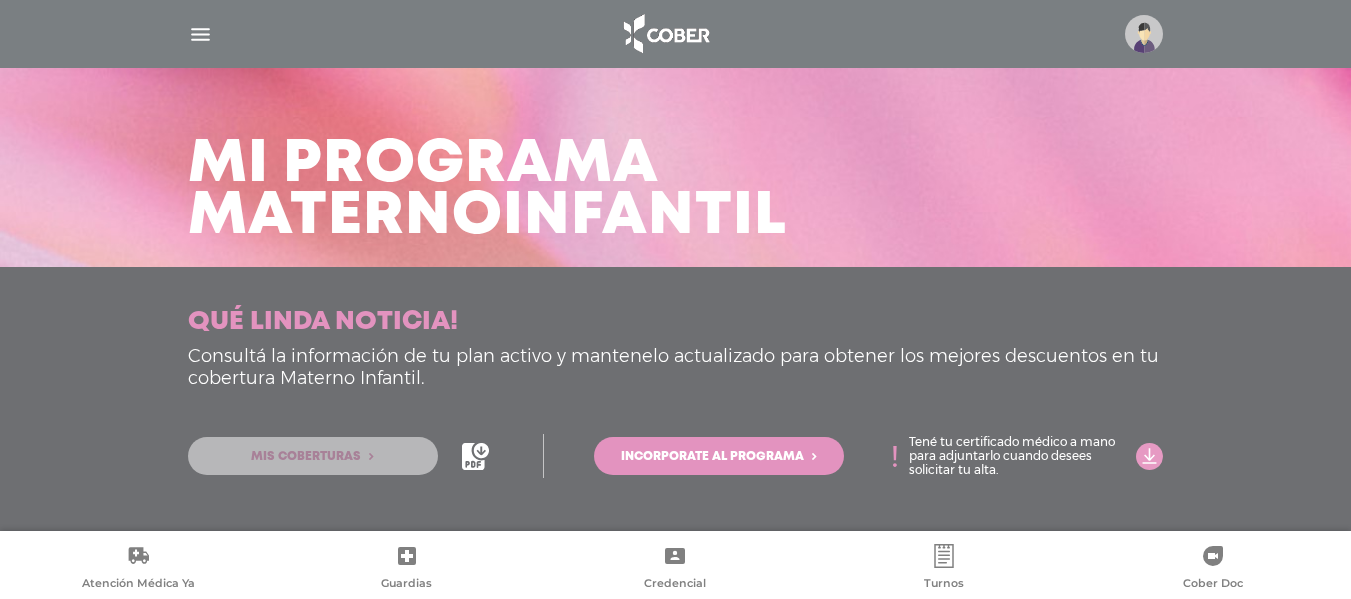 click on "Mis coberturas" at bounding box center (306, 457) 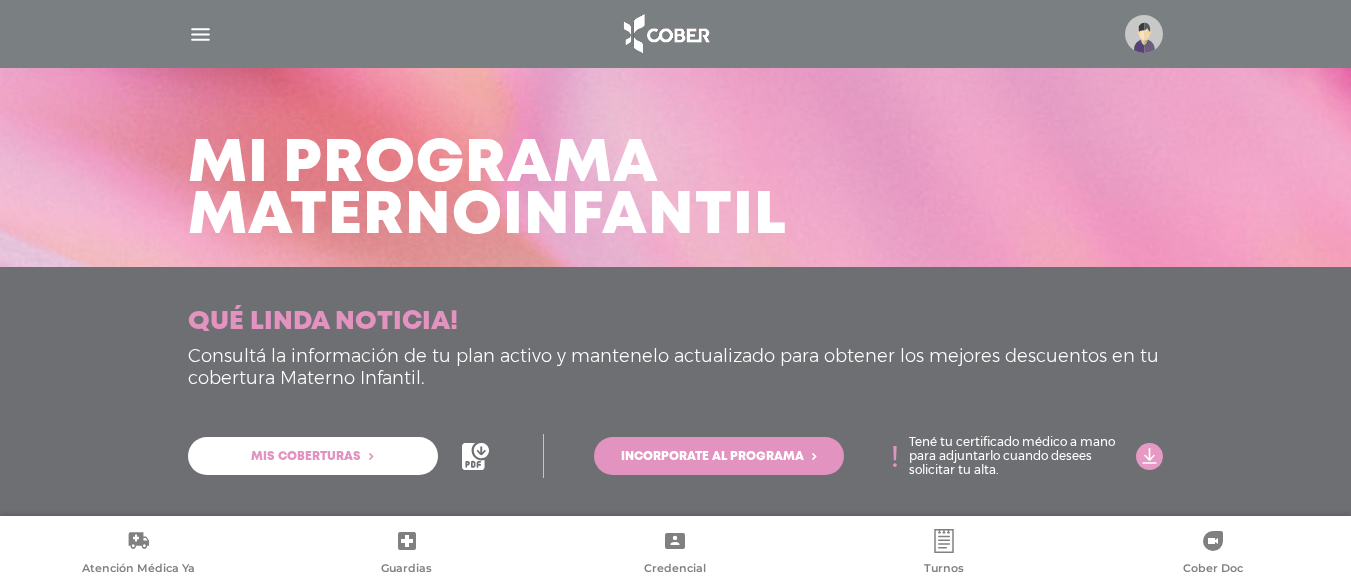 scroll, scrollTop: 209, scrollLeft: 0, axis: vertical 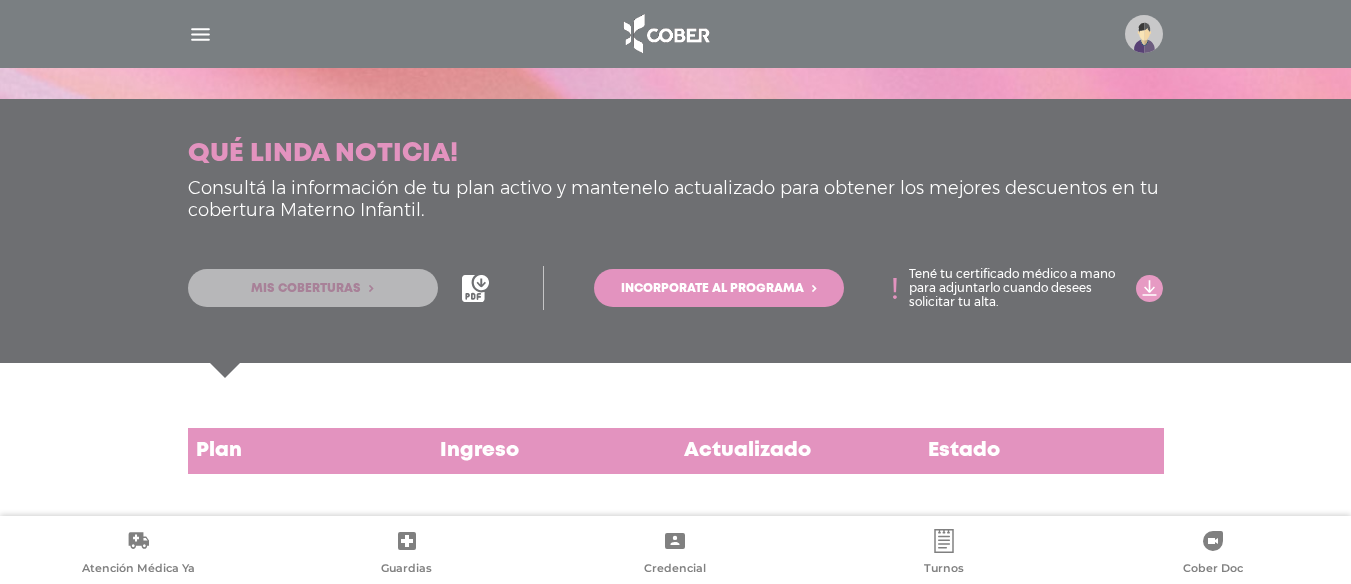 click on "Mis coberturas" at bounding box center (313, 288) 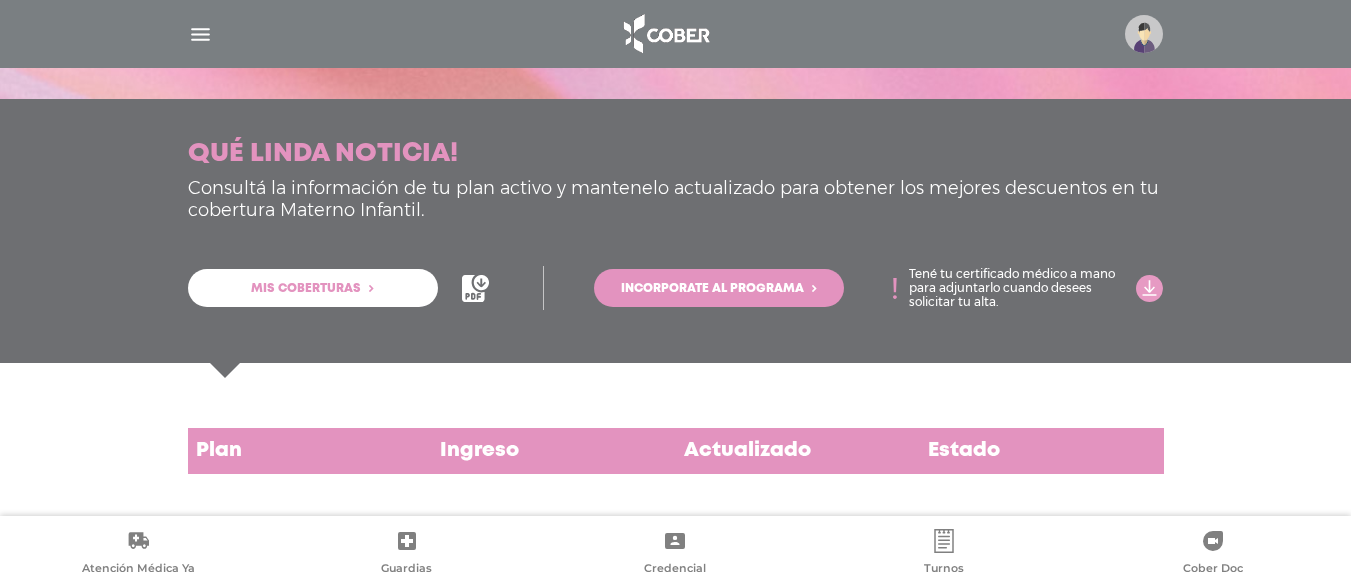 click on "Mis coberturas" at bounding box center [313, 288] 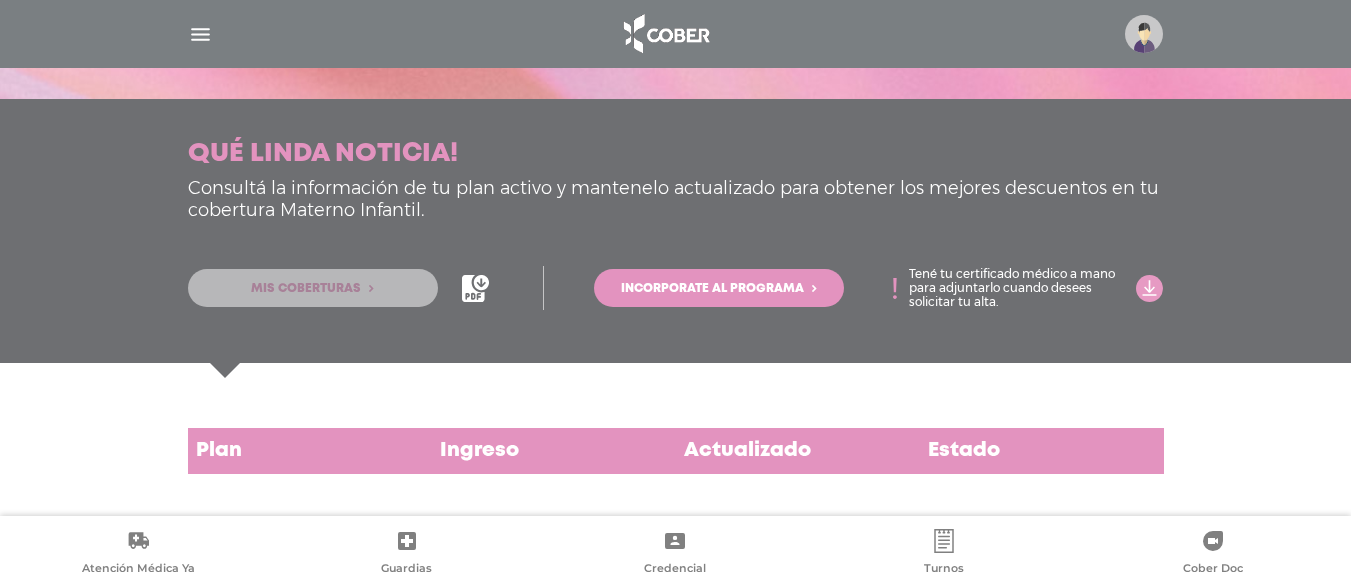 click on "Mis coberturas" at bounding box center (313, 288) 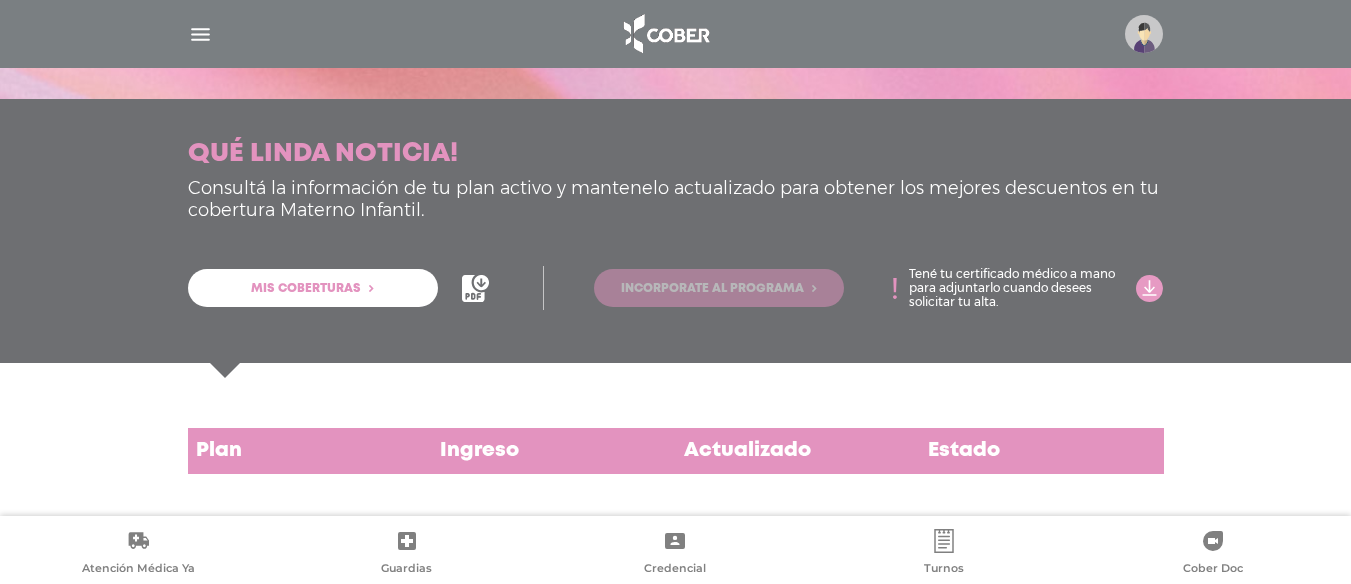 click on "Incorporate al programa" at bounding box center (712, 289) 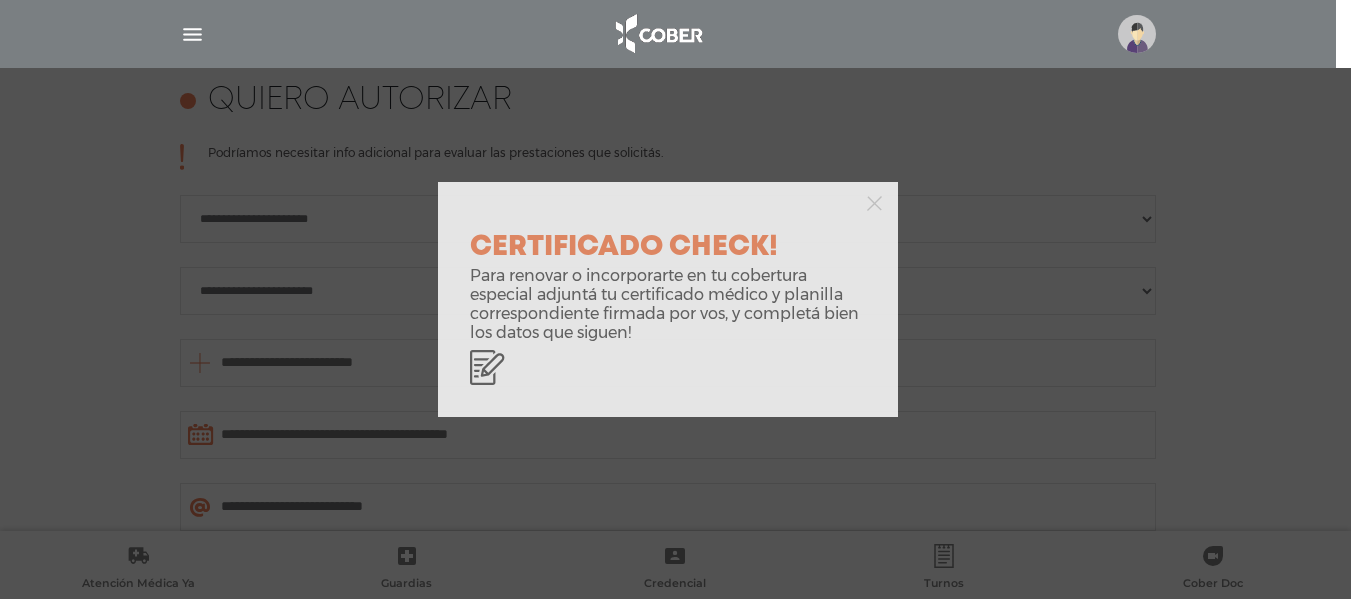 scroll, scrollTop: 891, scrollLeft: 0, axis: vertical 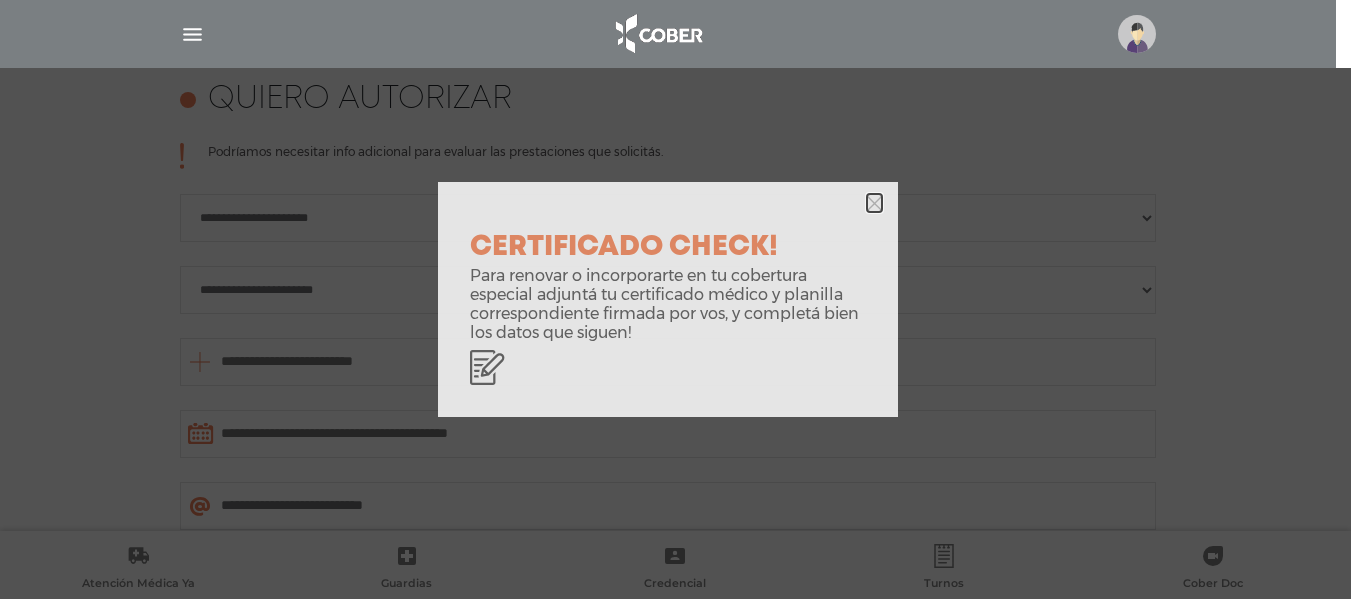 click 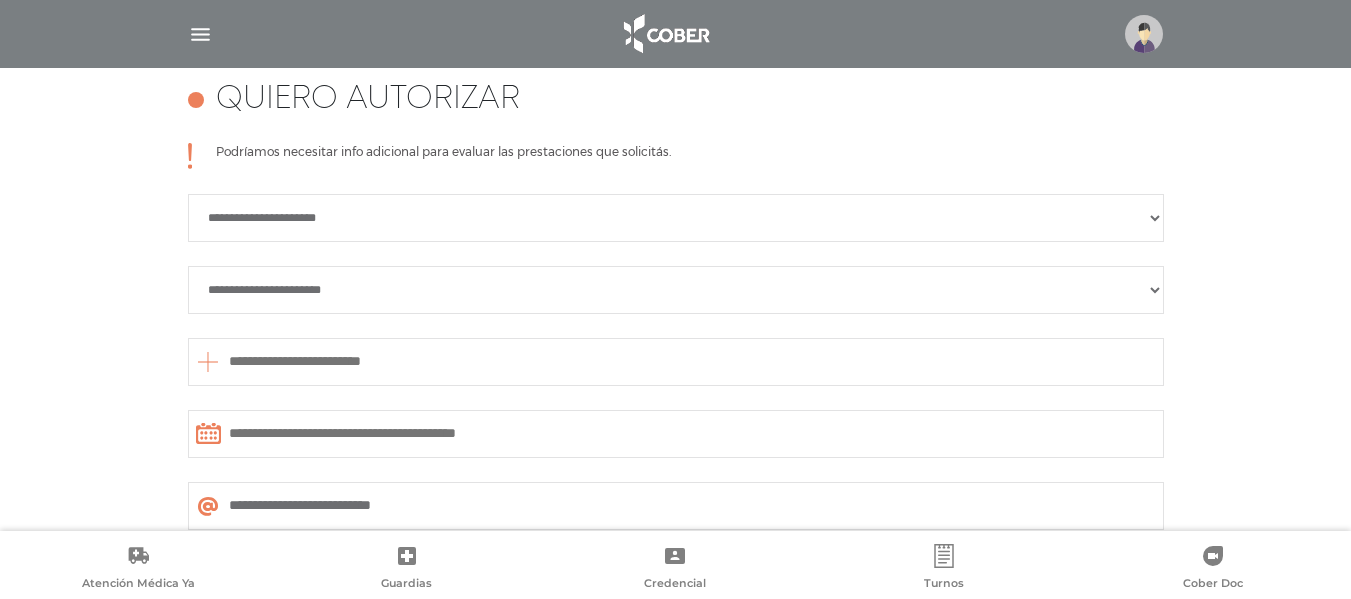 click at bounding box center [675, 34] 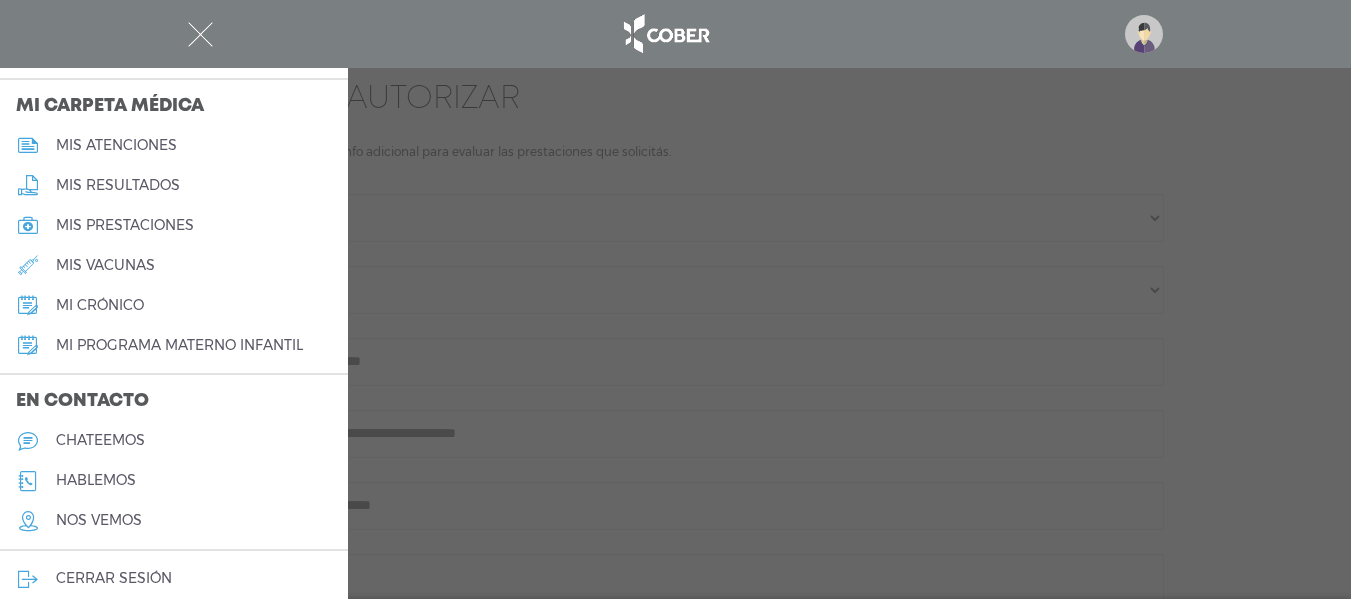 scroll, scrollTop: 929, scrollLeft: 0, axis: vertical 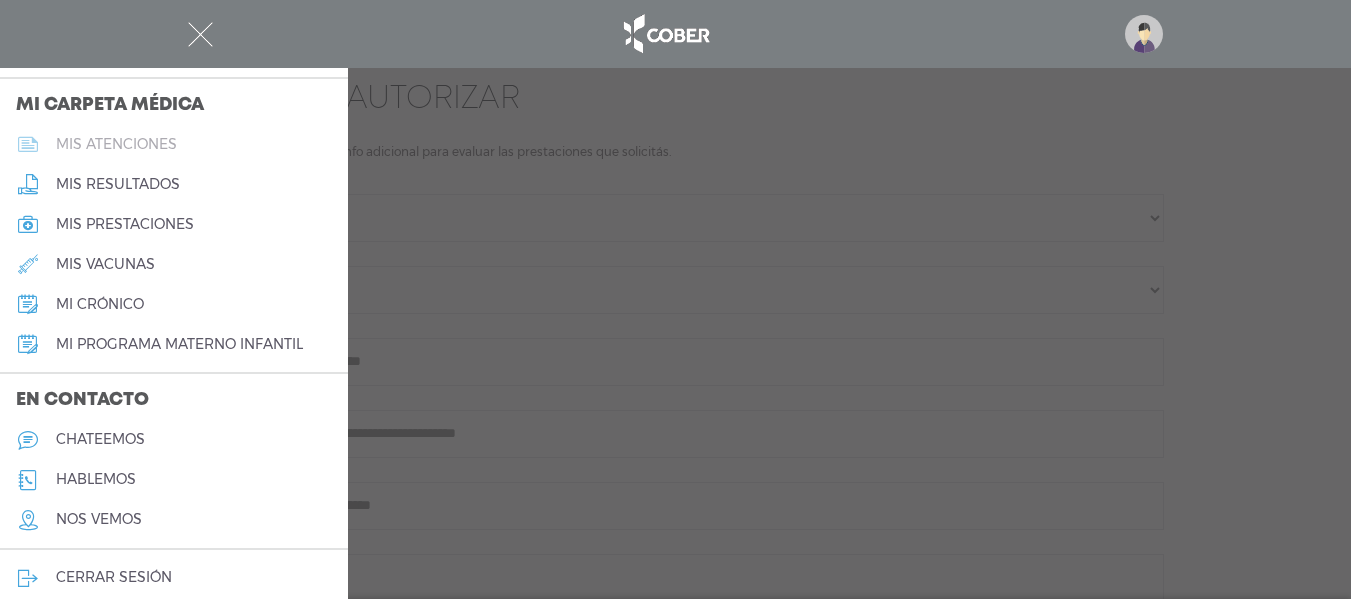 click on "mis atenciones" at bounding box center (116, 144) 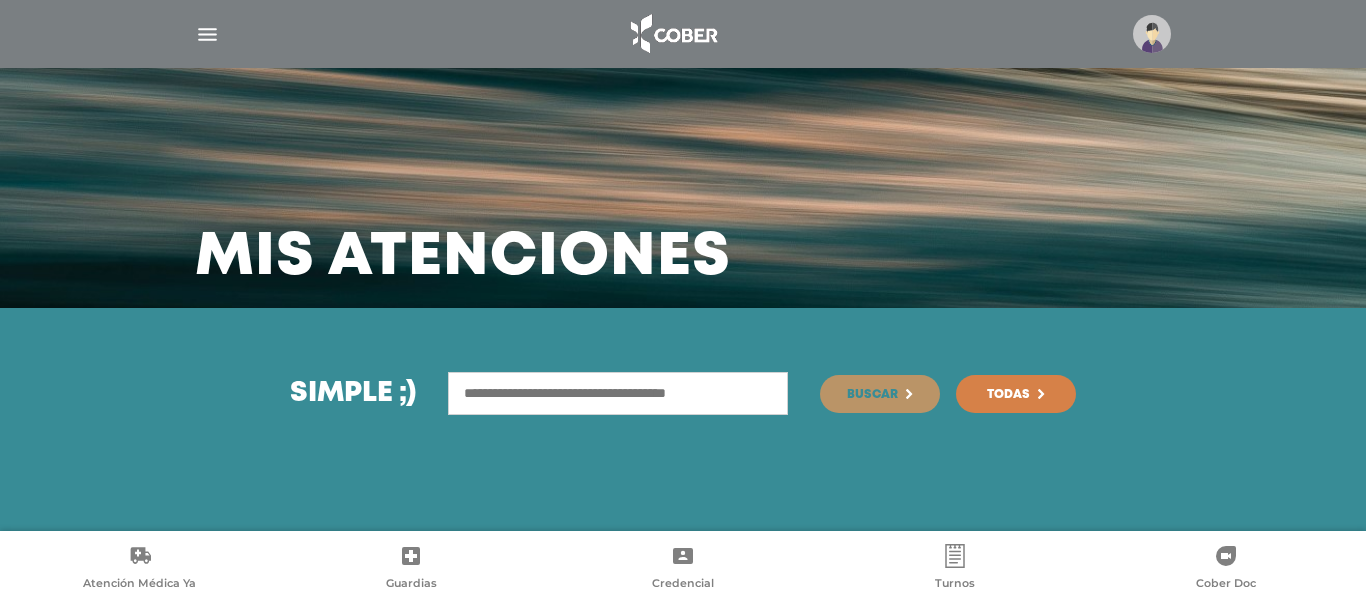 scroll, scrollTop: 0, scrollLeft: 0, axis: both 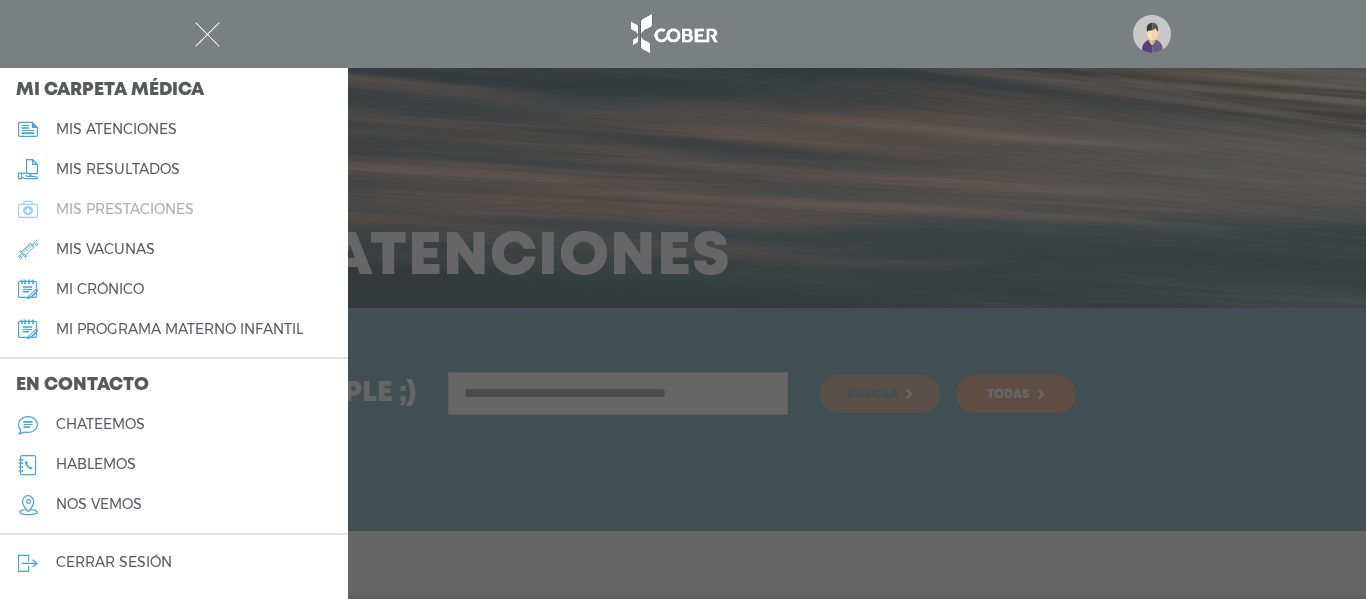 click on "mis prestaciones" at bounding box center (125, 209) 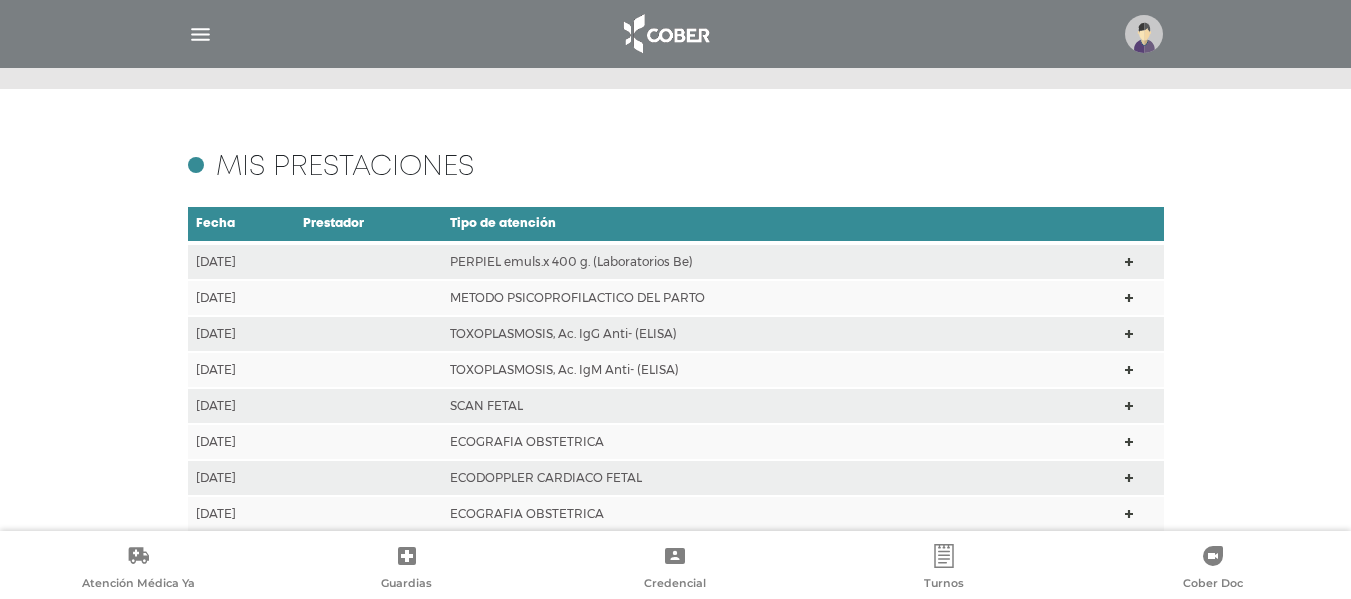 scroll, scrollTop: 362, scrollLeft: 0, axis: vertical 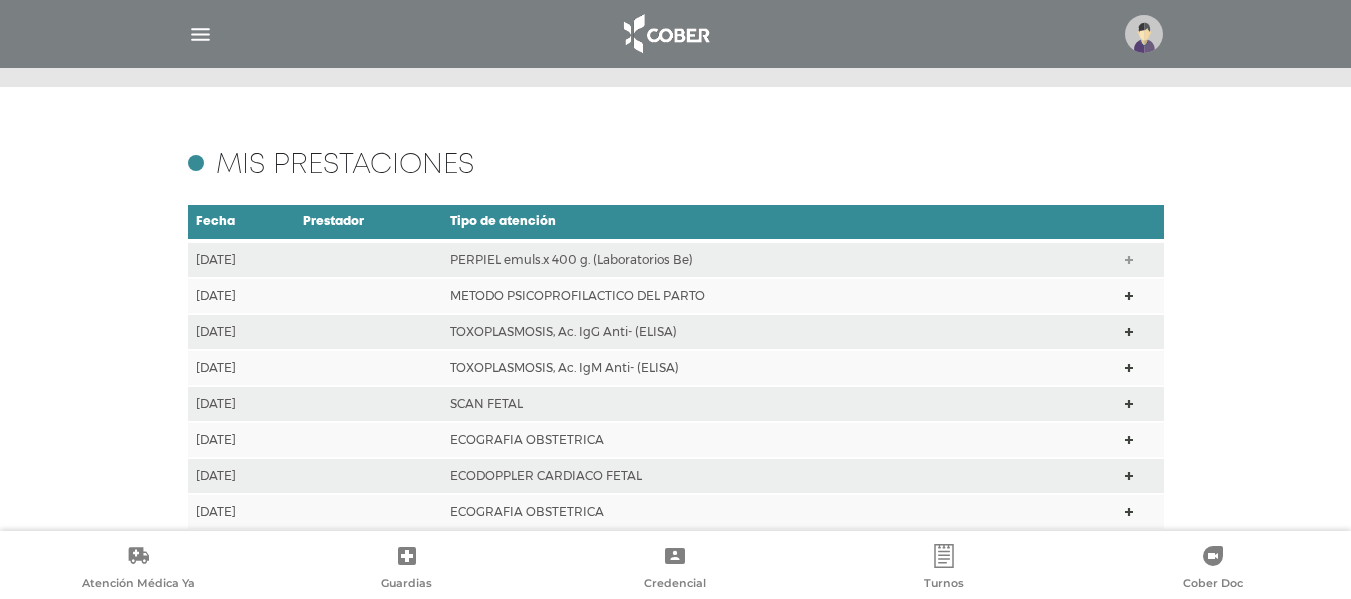 click 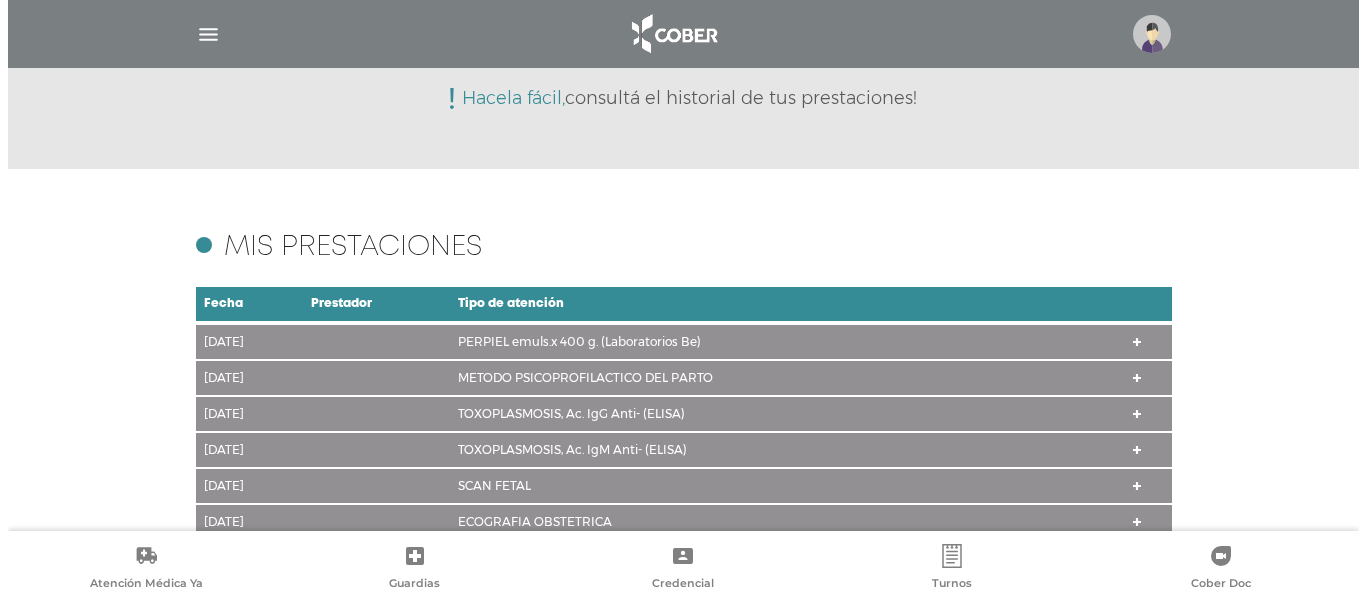 scroll, scrollTop: 279, scrollLeft: 0, axis: vertical 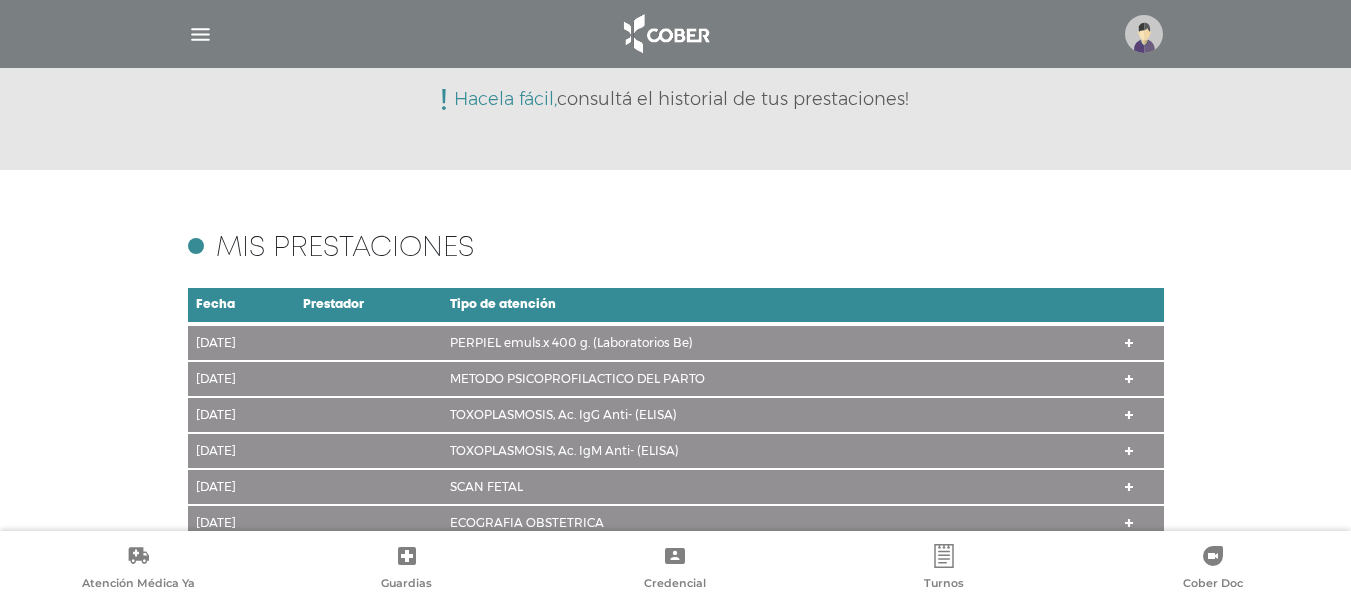 click at bounding box center (200, 34) 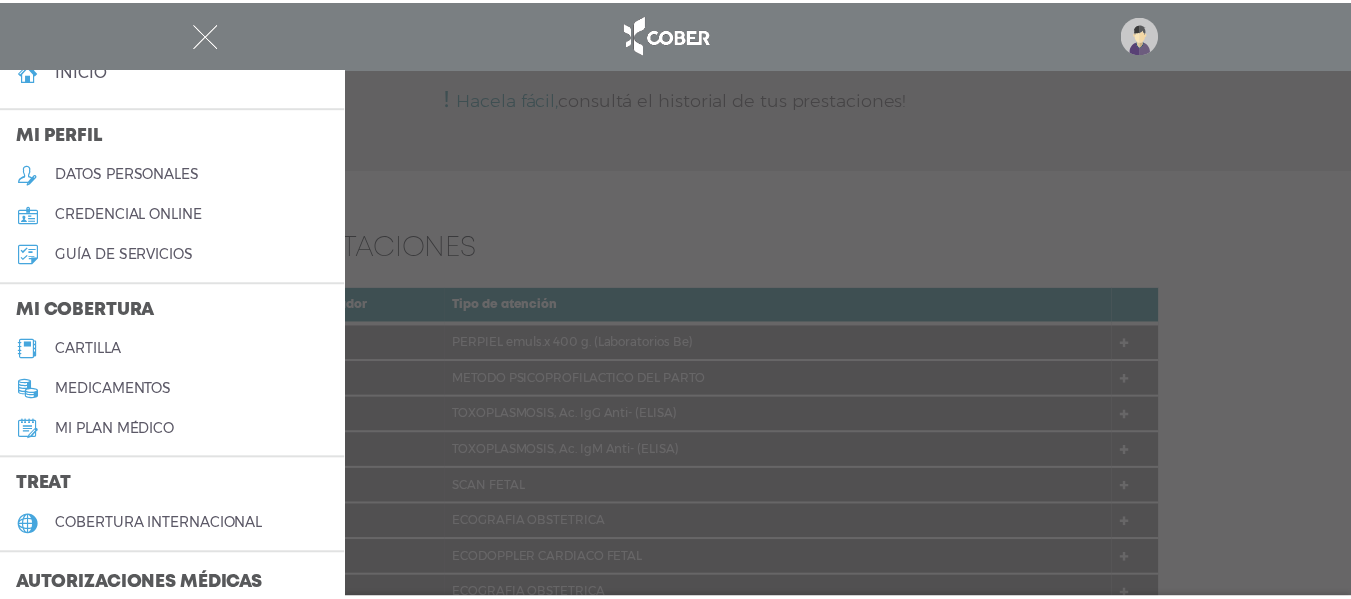 scroll, scrollTop: 33, scrollLeft: 0, axis: vertical 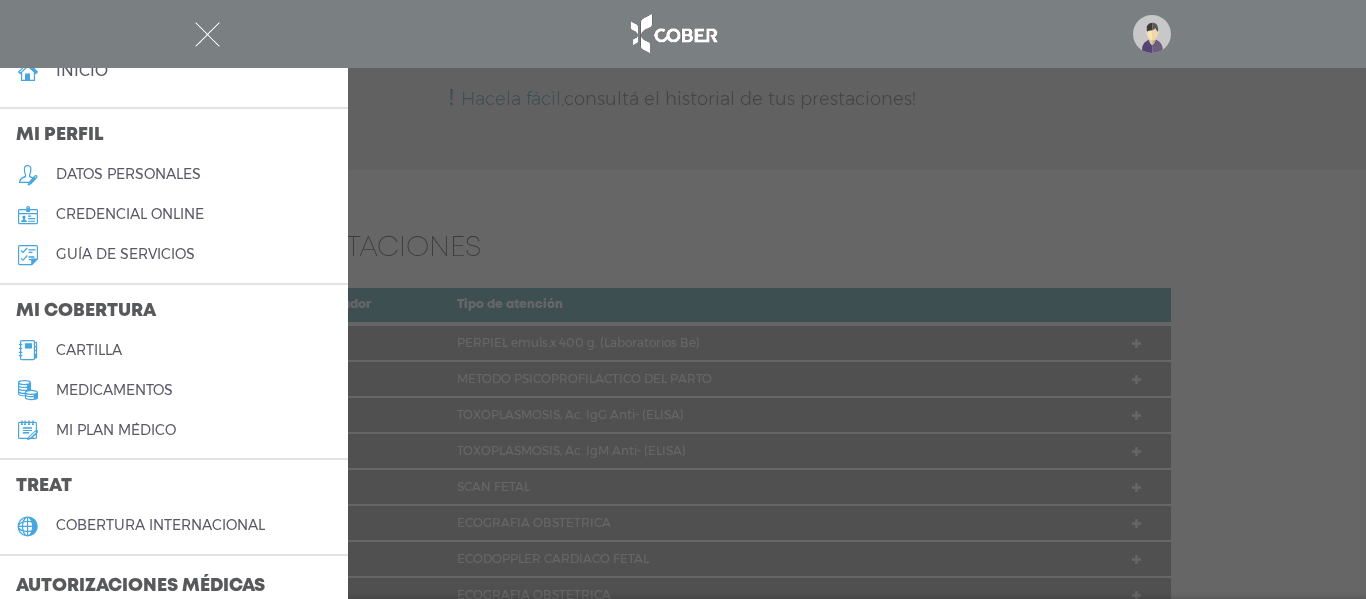 click on "Mi plan médico" at bounding box center (116, 430) 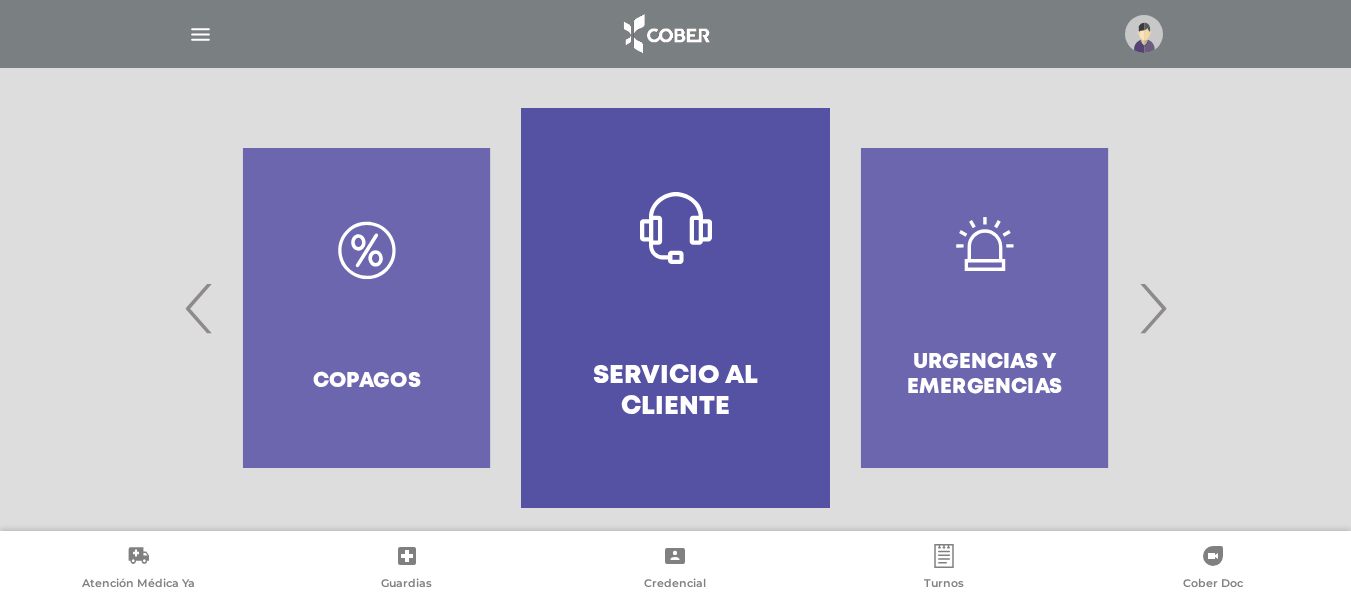 scroll, scrollTop: 428, scrollLeft: 0, axis: vertical 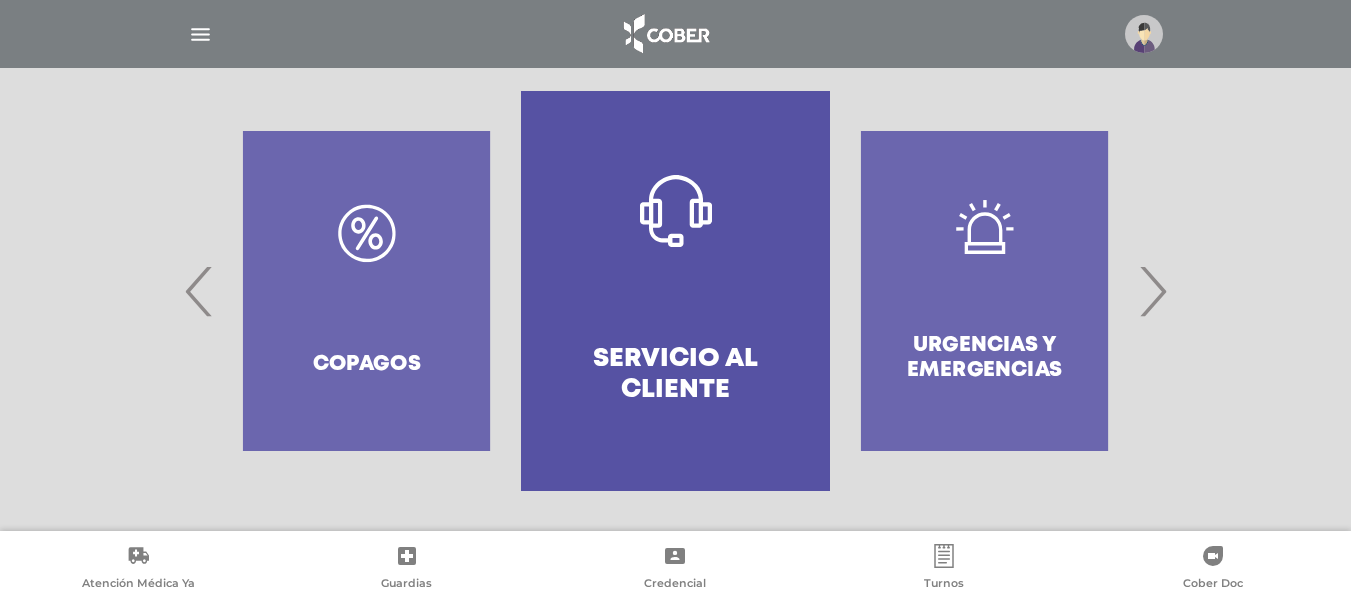 click on "Copagos" at bounding box center [366, 291] 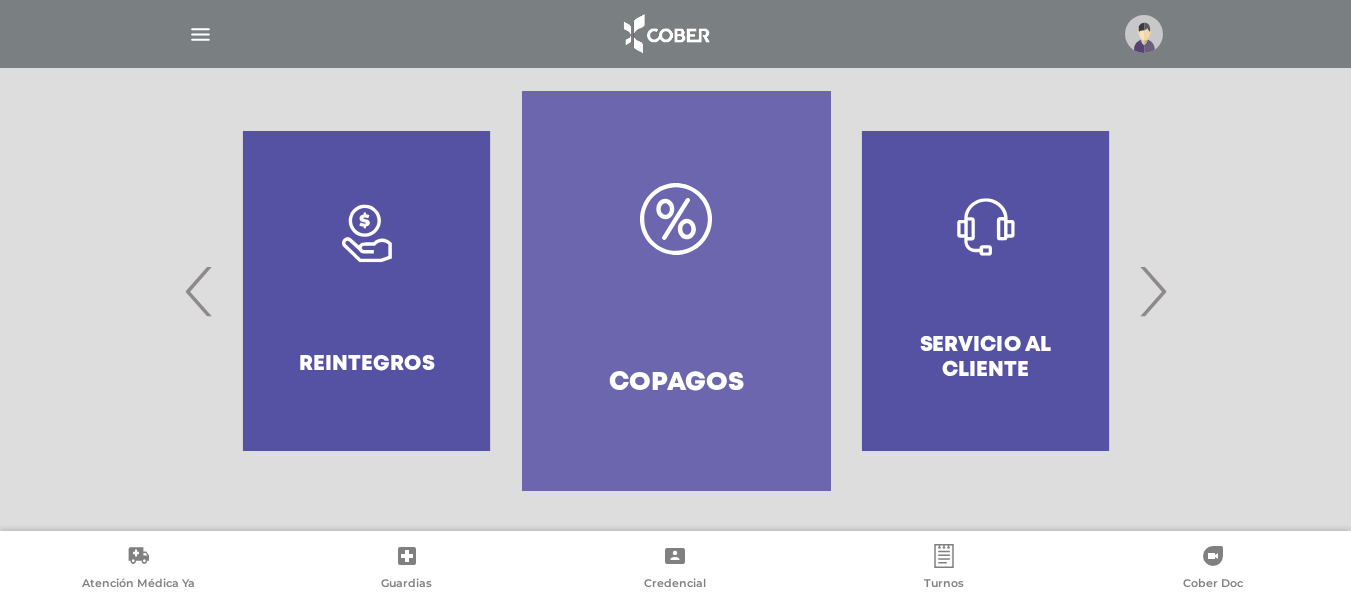 click on "‹" at bounding box center [199, 291] 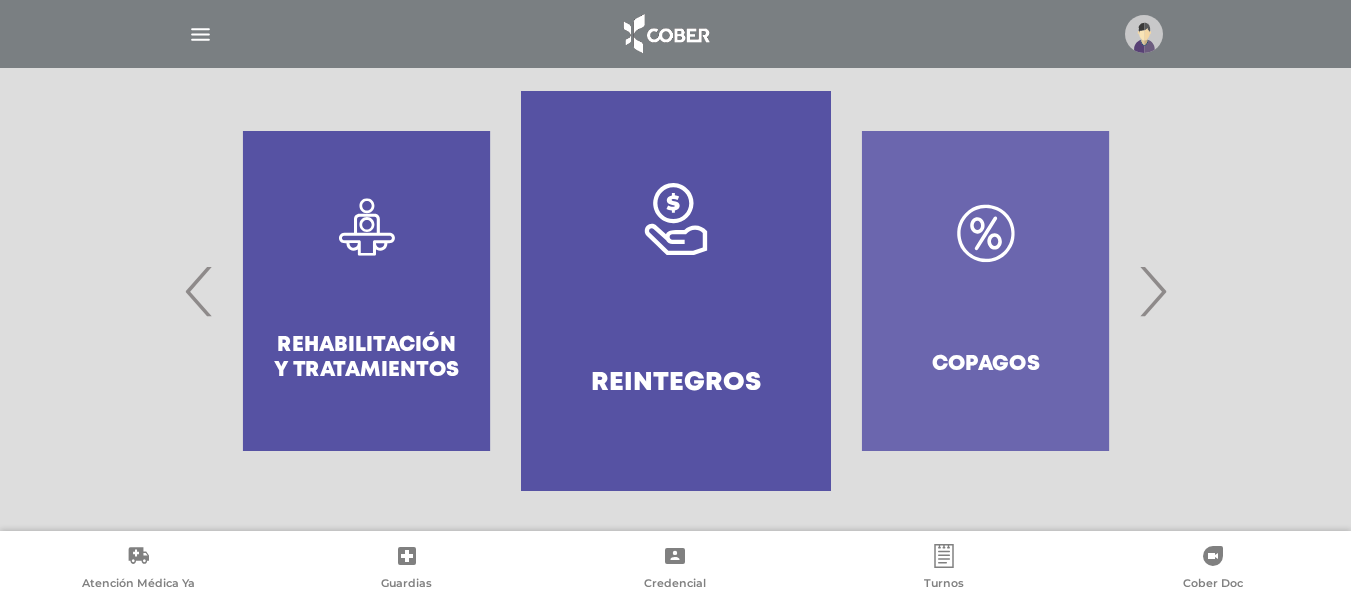 click on "‹" at bounding box center (199, 291) 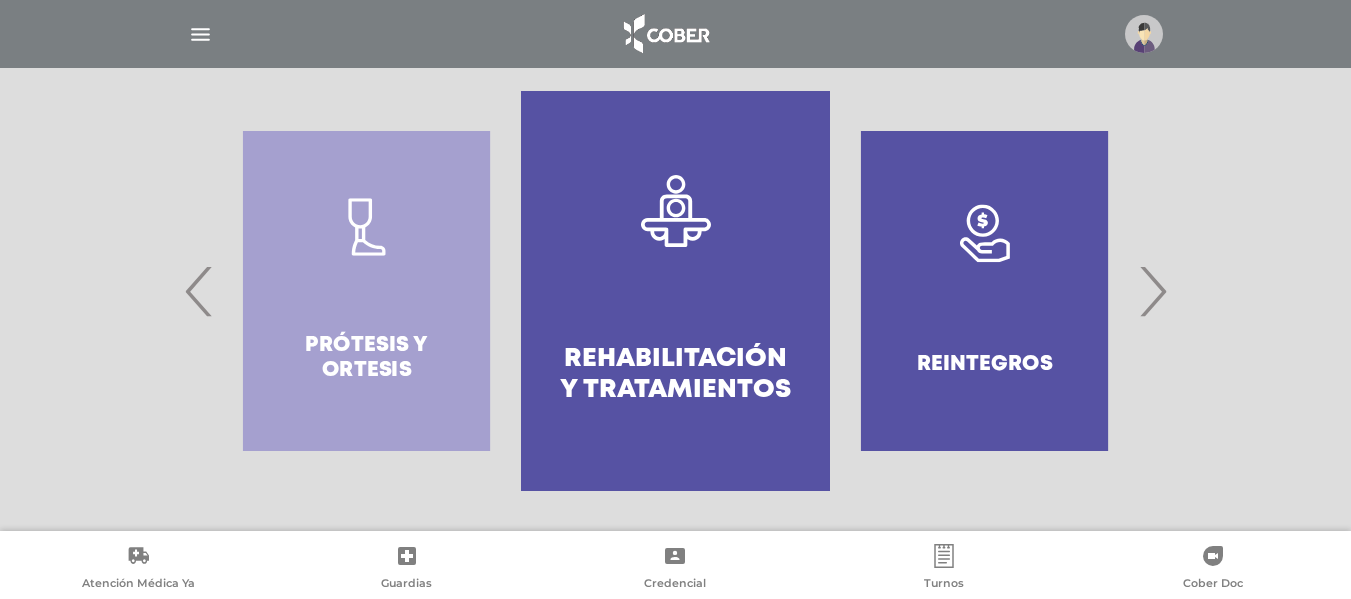 click on "‹" at bounding box center (199, 291) 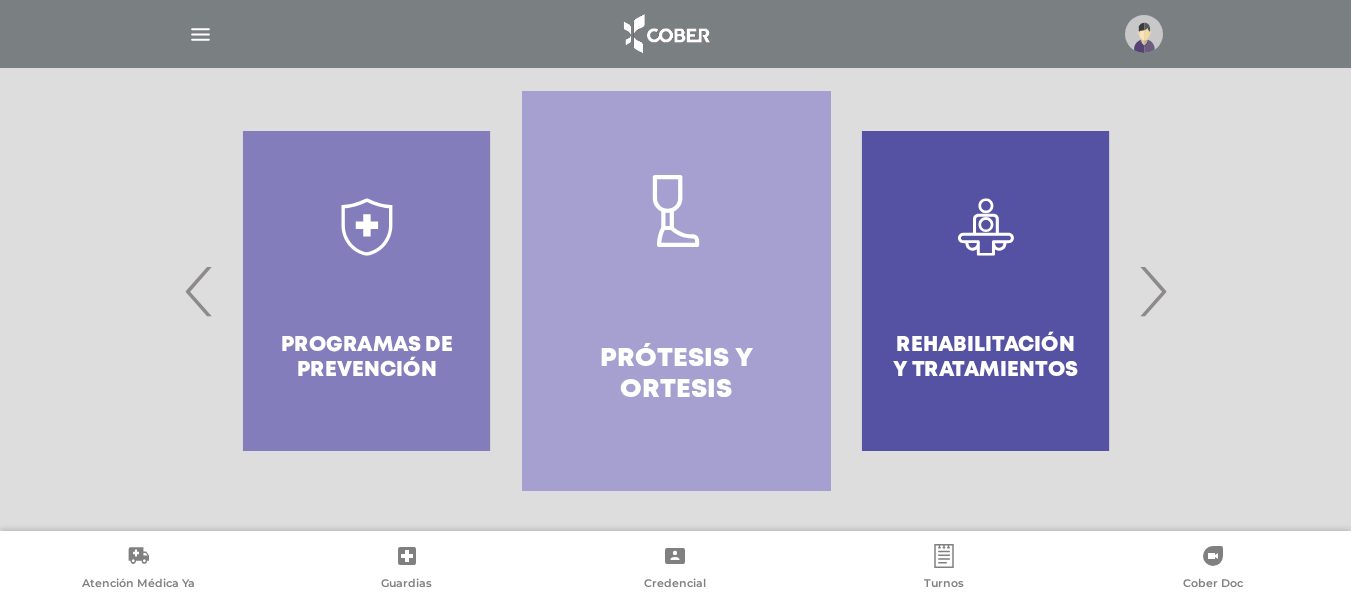 click on "‹" at bounding box center [199, 291] 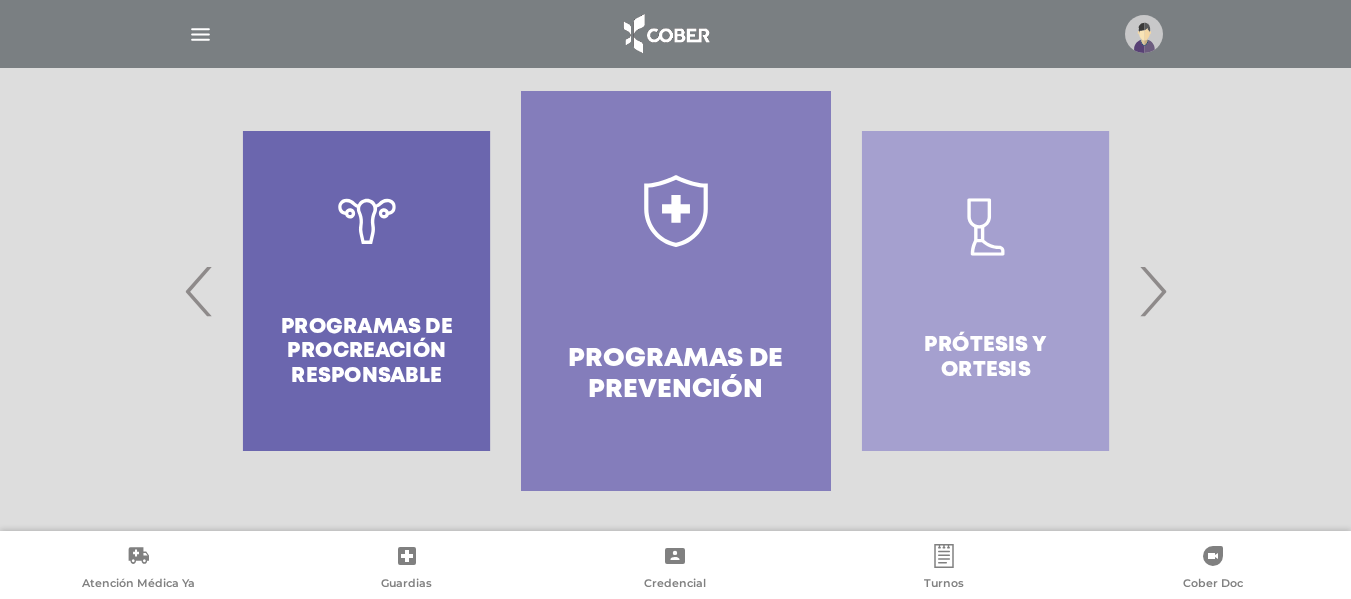 click on "‹" at bounding box center [199, 291] 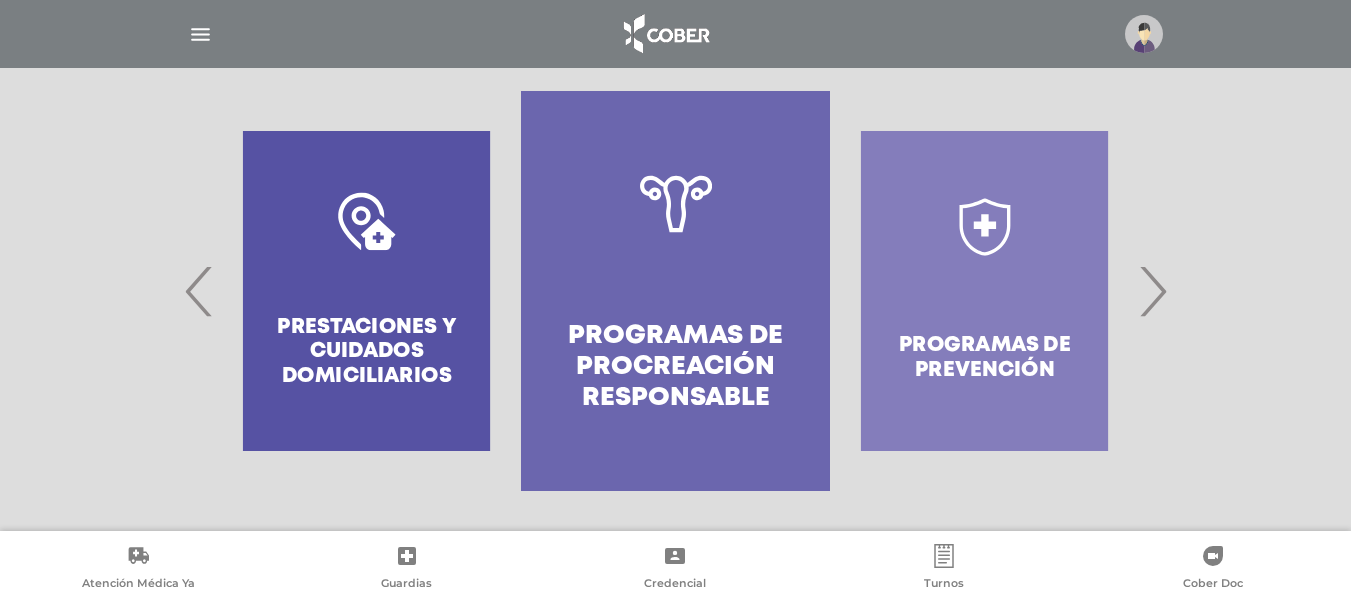 click on "‹" at bounding box center (199, 291) 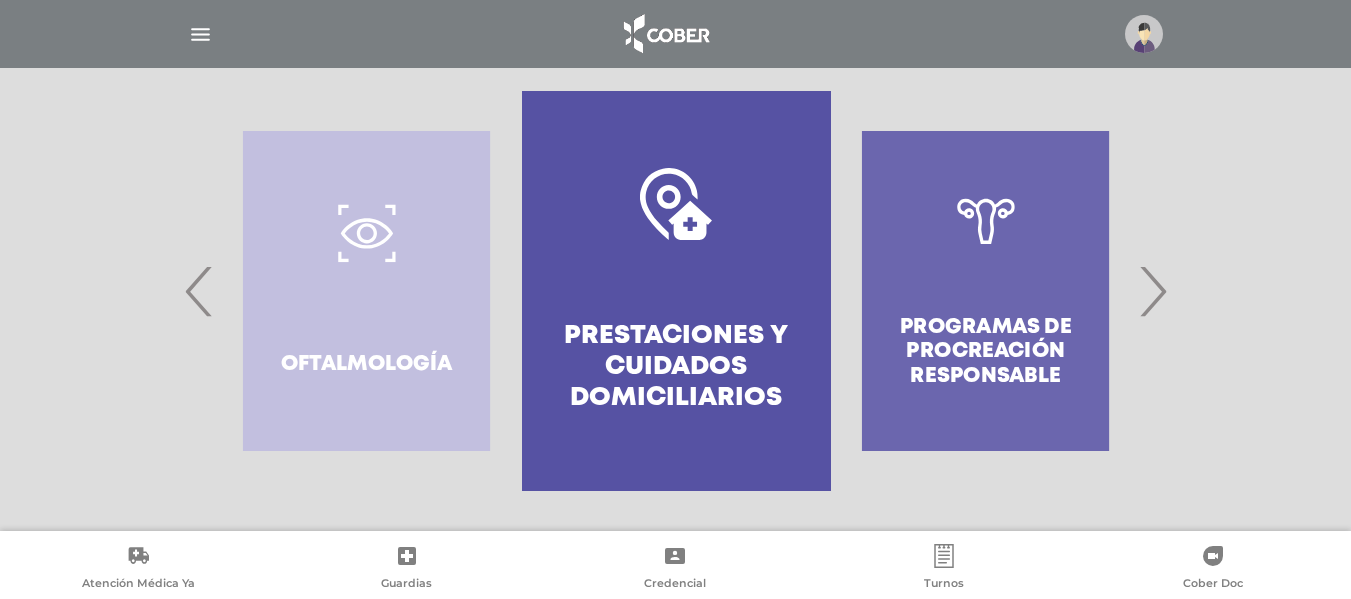 click on "‹" at bounding box center (199, 291) 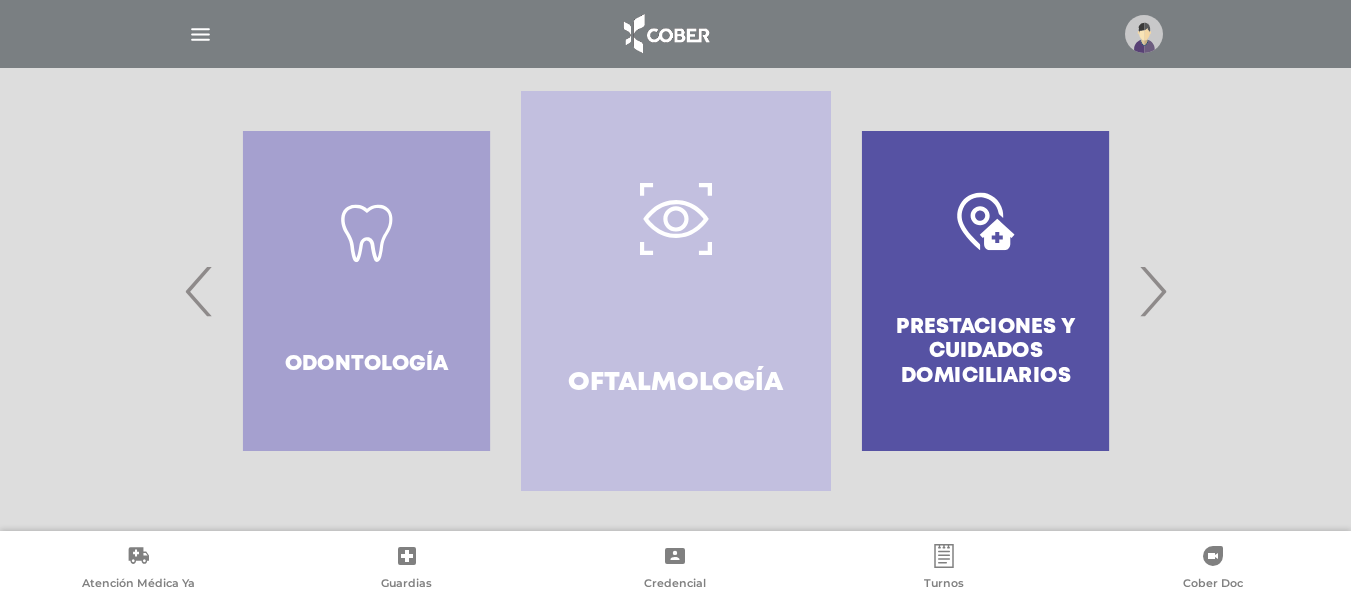 click on "‹" at bounding box center (199, 291) 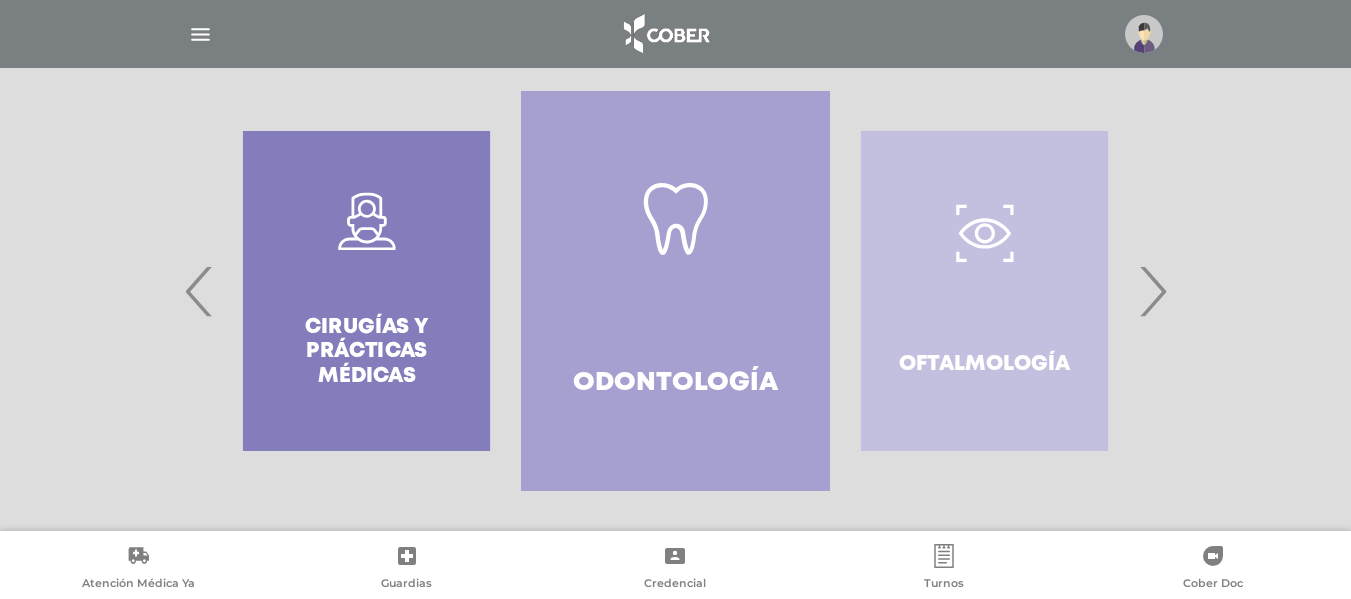 click on "‹" at bounding box center (199, 291) 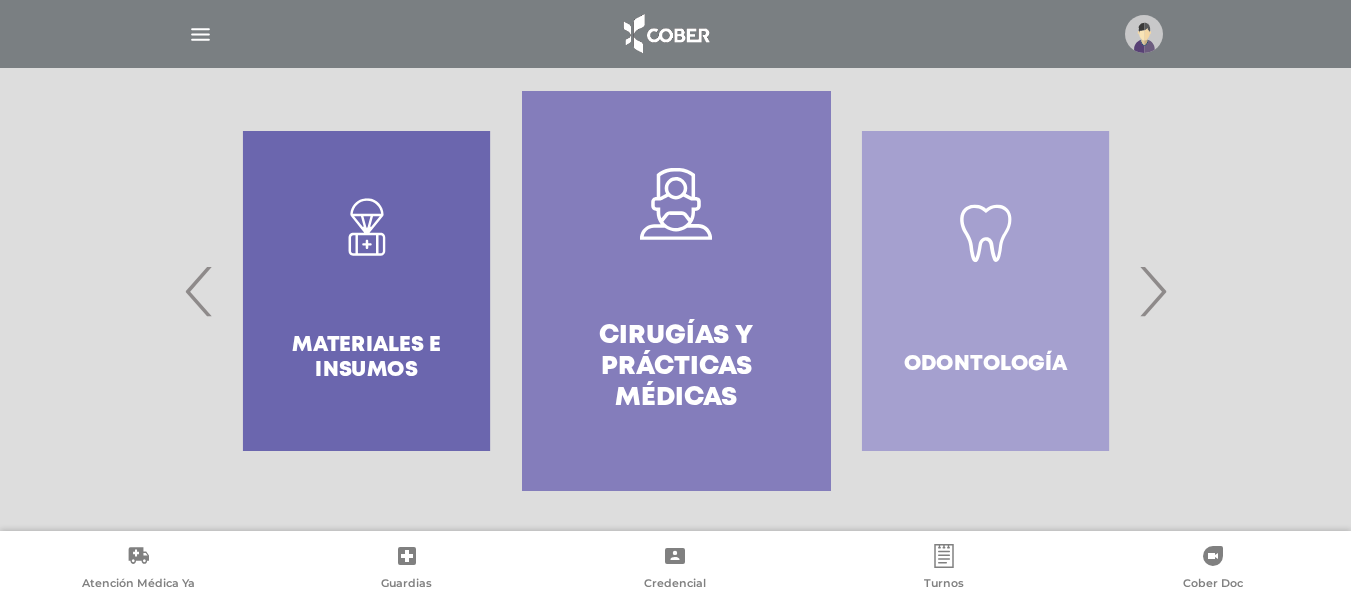 click on "‹" at bounding box center [199, 291] 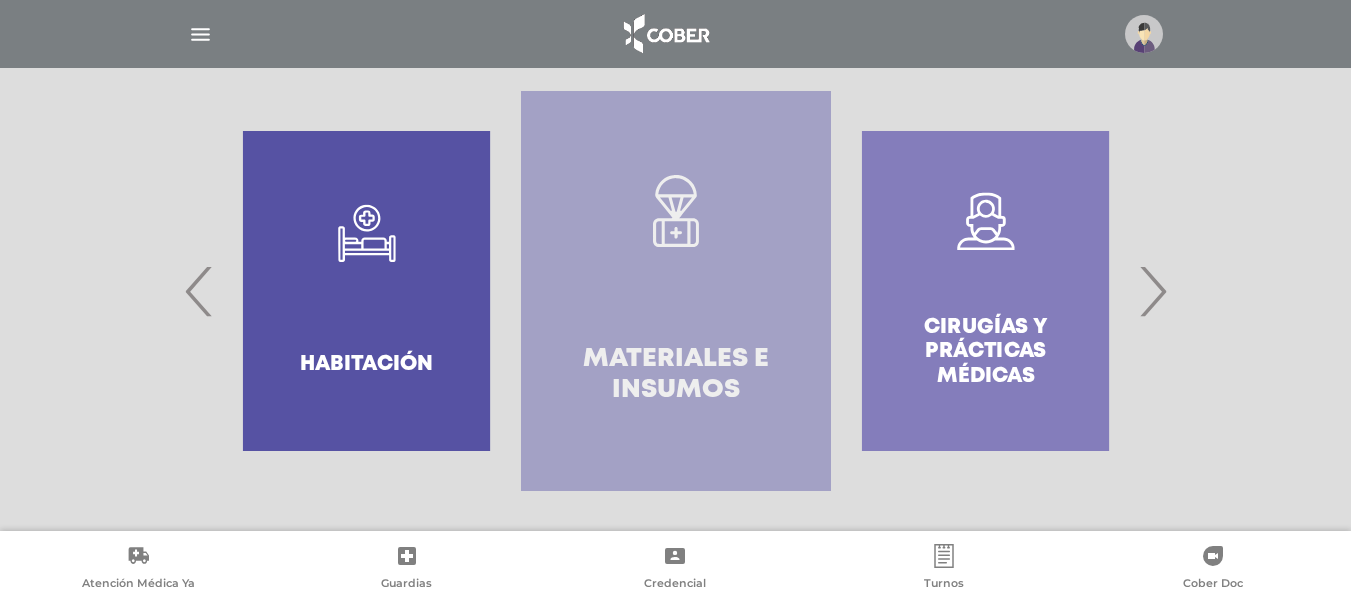 click on "Materiales e Insumos" at bounding box center [675, 291] 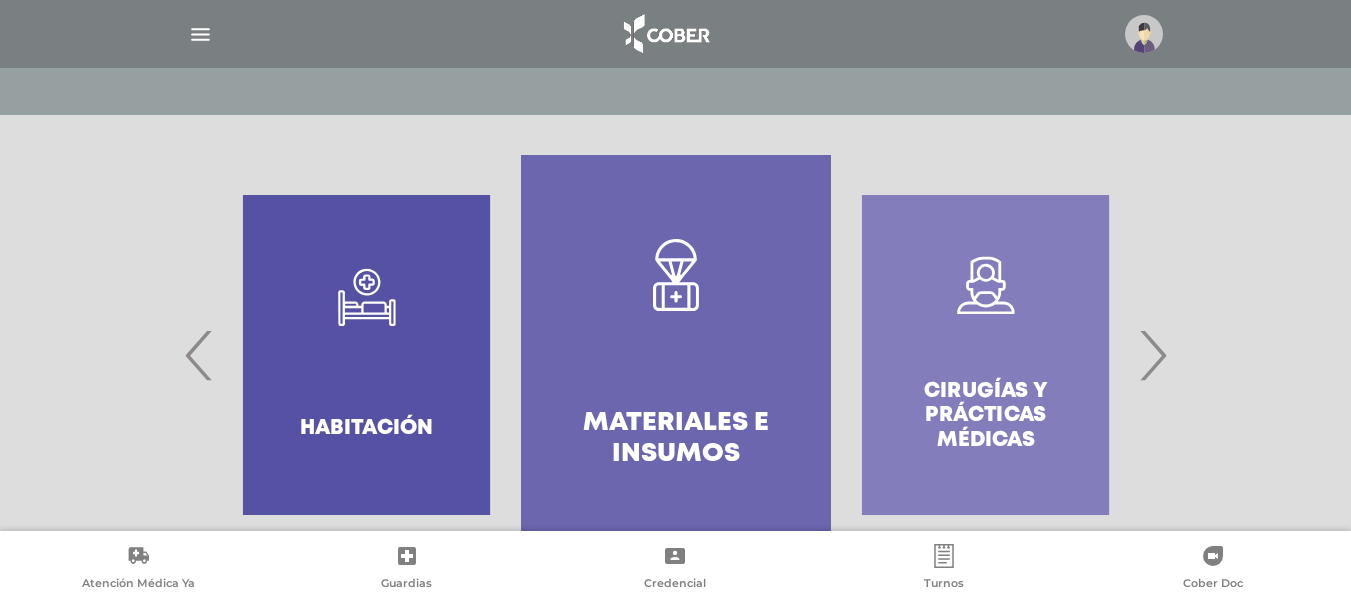 scroll, scrollTop: 363, scrollLeft: 0, axis: vertical 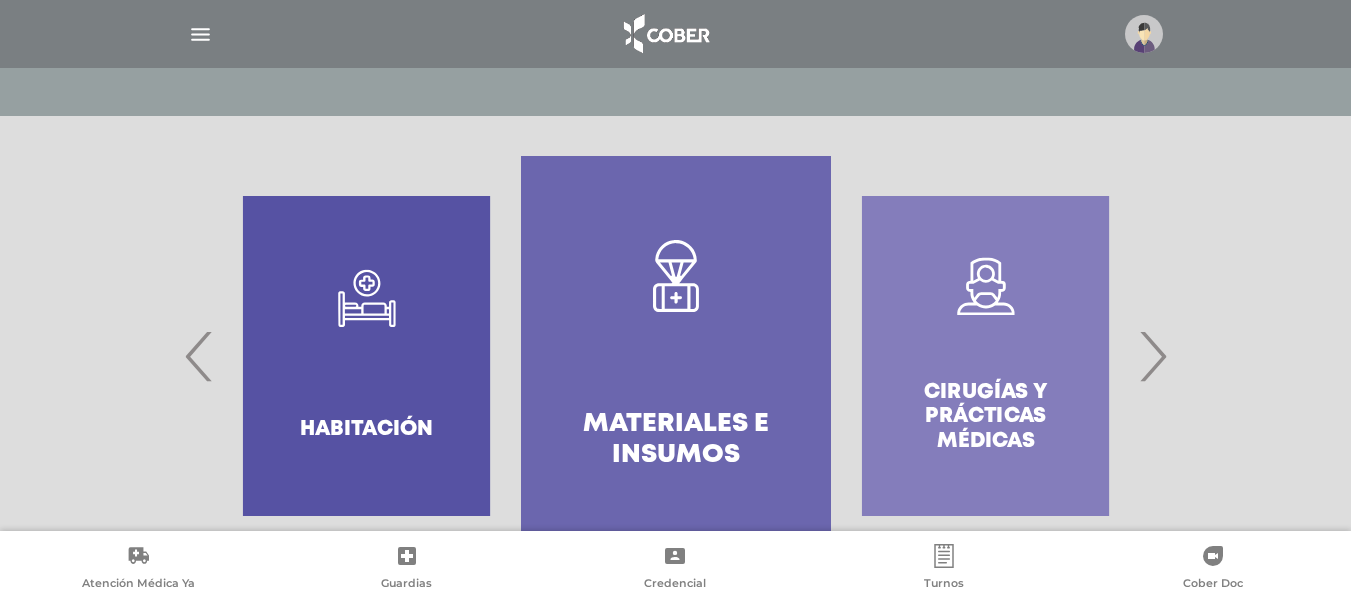 click on "‹" at bounding box center (199, 356) 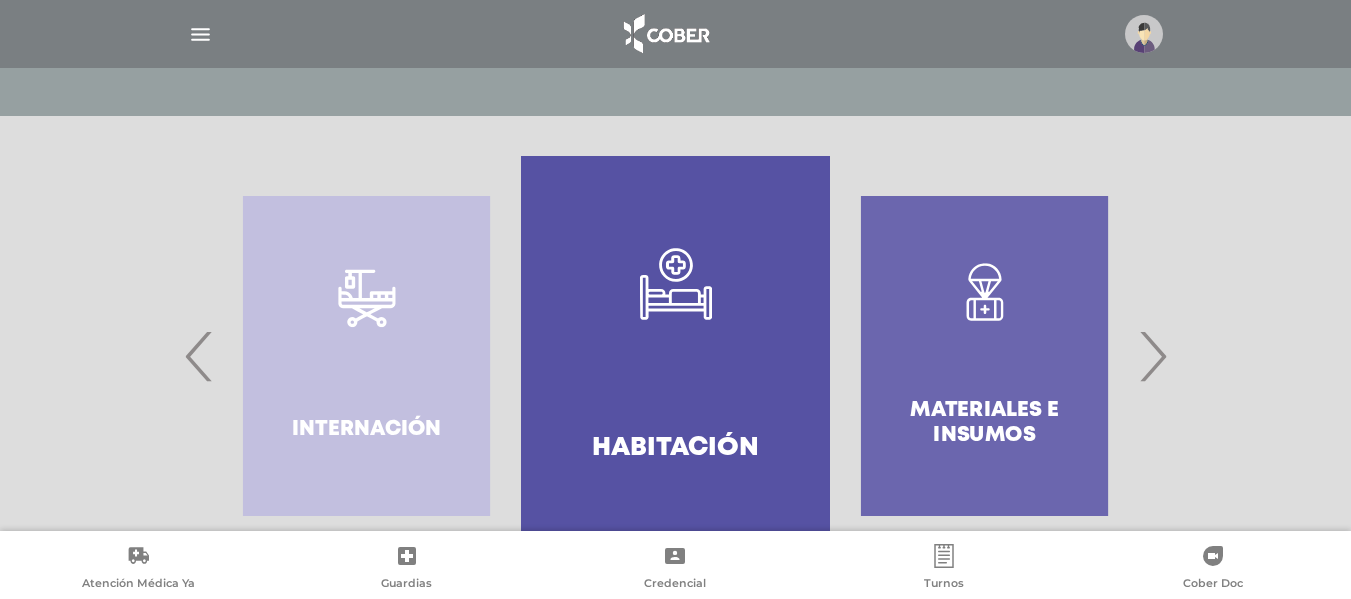 click on "‹" at bounding box center [199, 356] 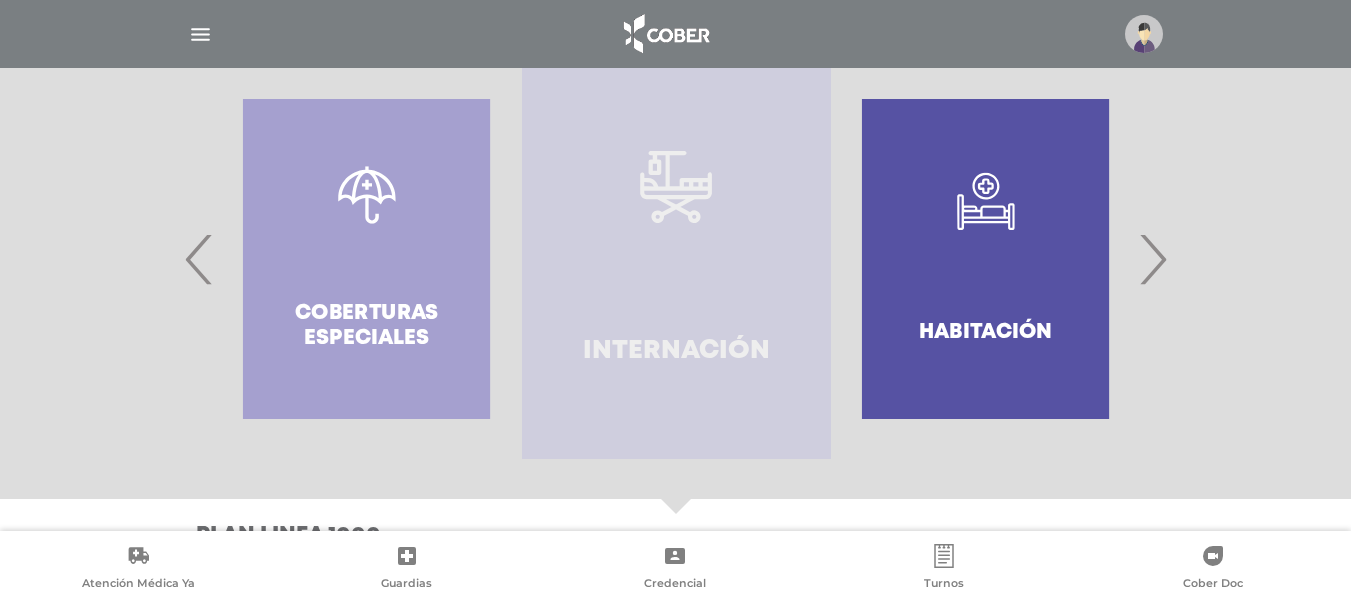 click on "Internación" at bounding box center (676, 259) 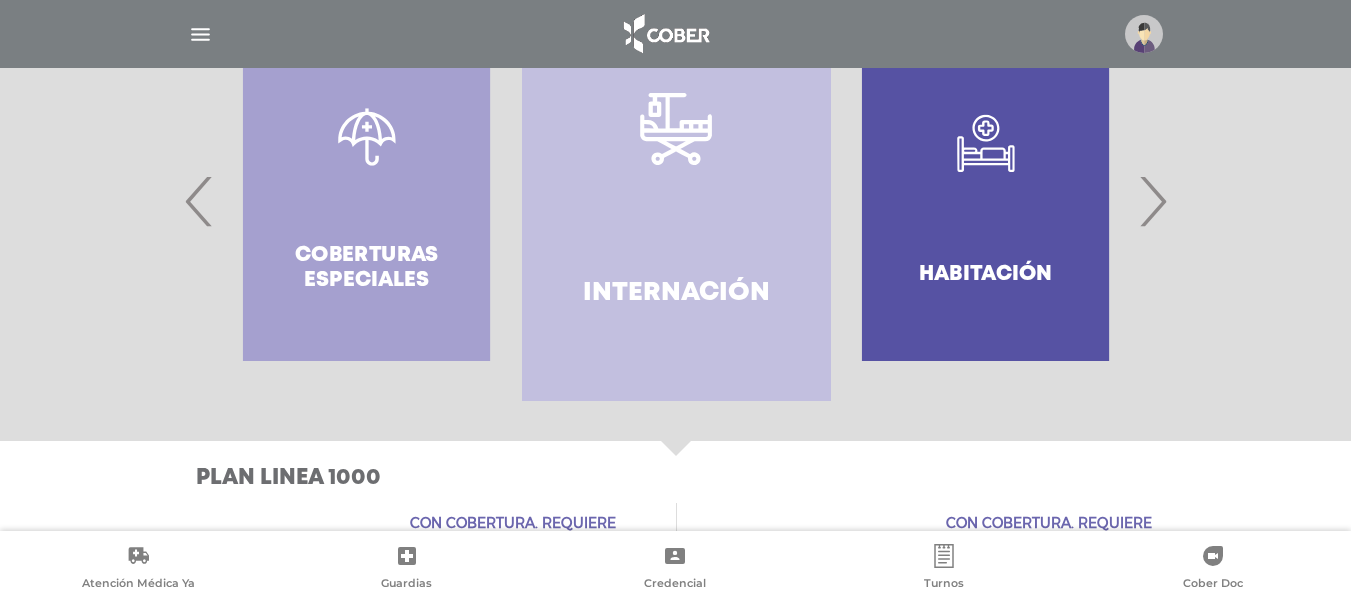 scroll, scrollTop: 517, scrollLeft: 0, axis: vertical 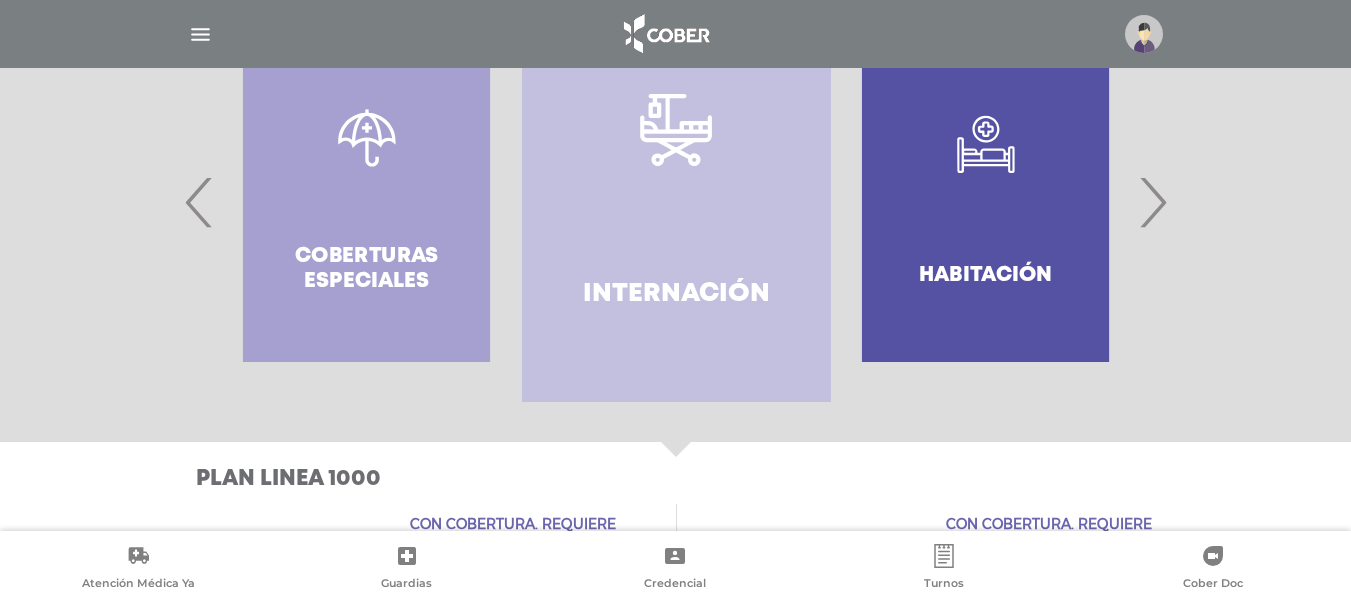 click on "Coberturas especiales" at bounding box center (366, 202) 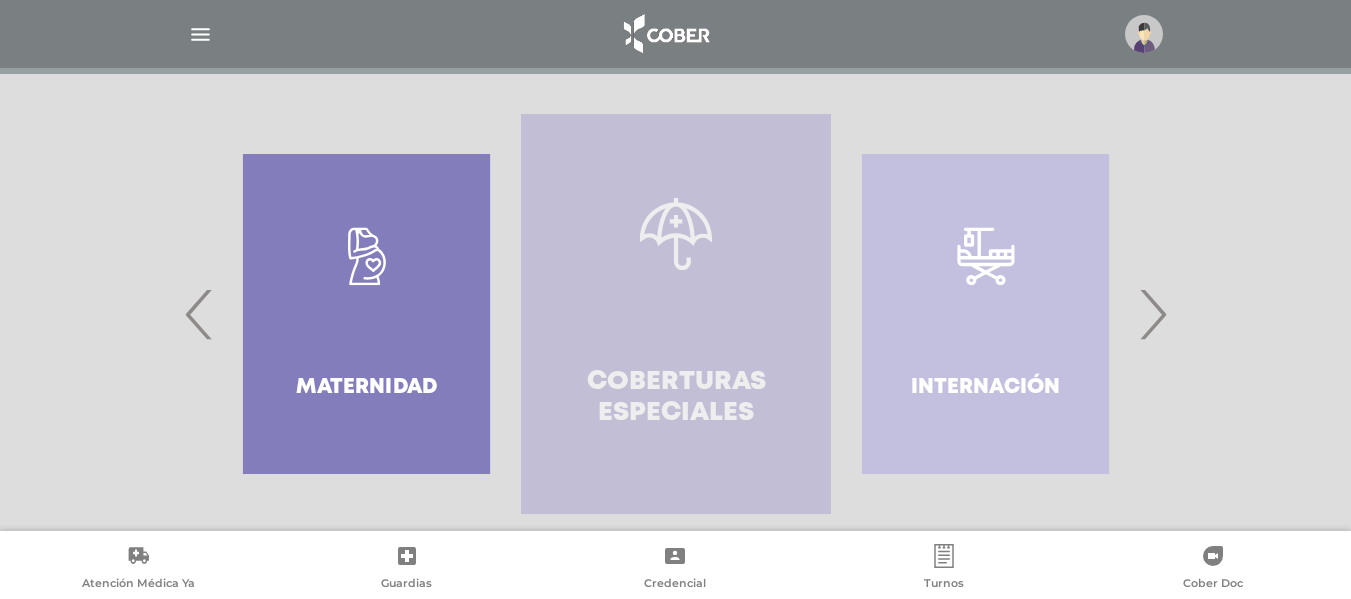 click 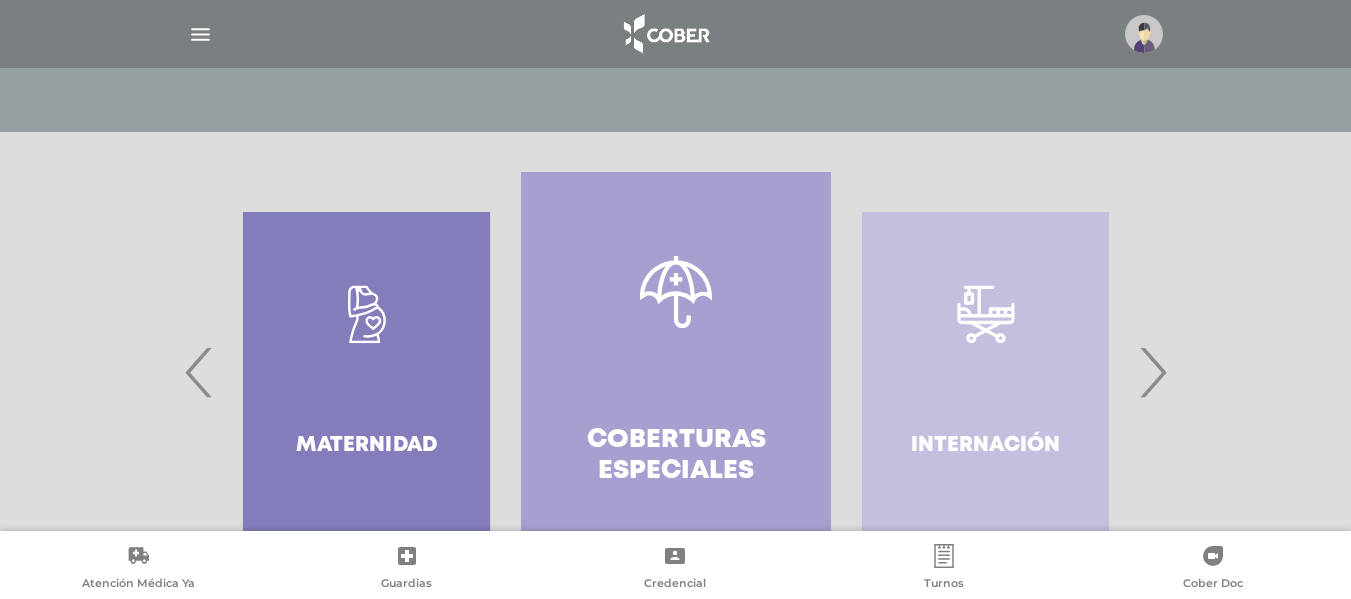 scroll, scrollTop: 348, scrollLeft: 0, axis: vertical 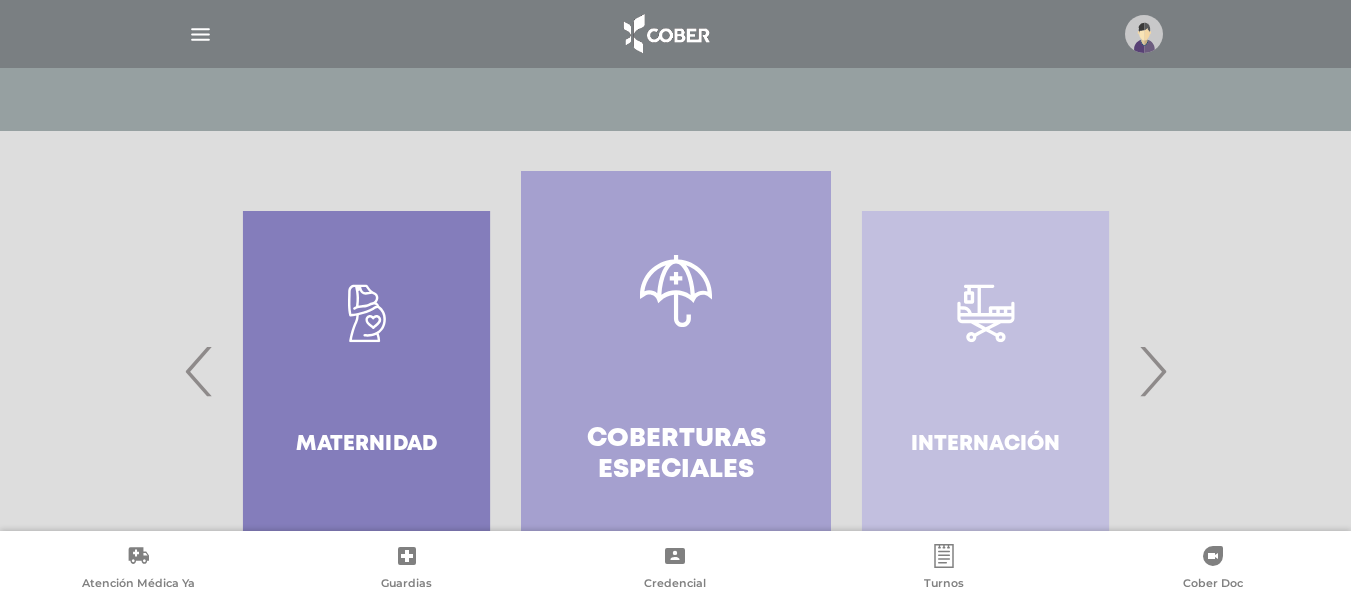 click on "‹" at bounding box center [199, 371] 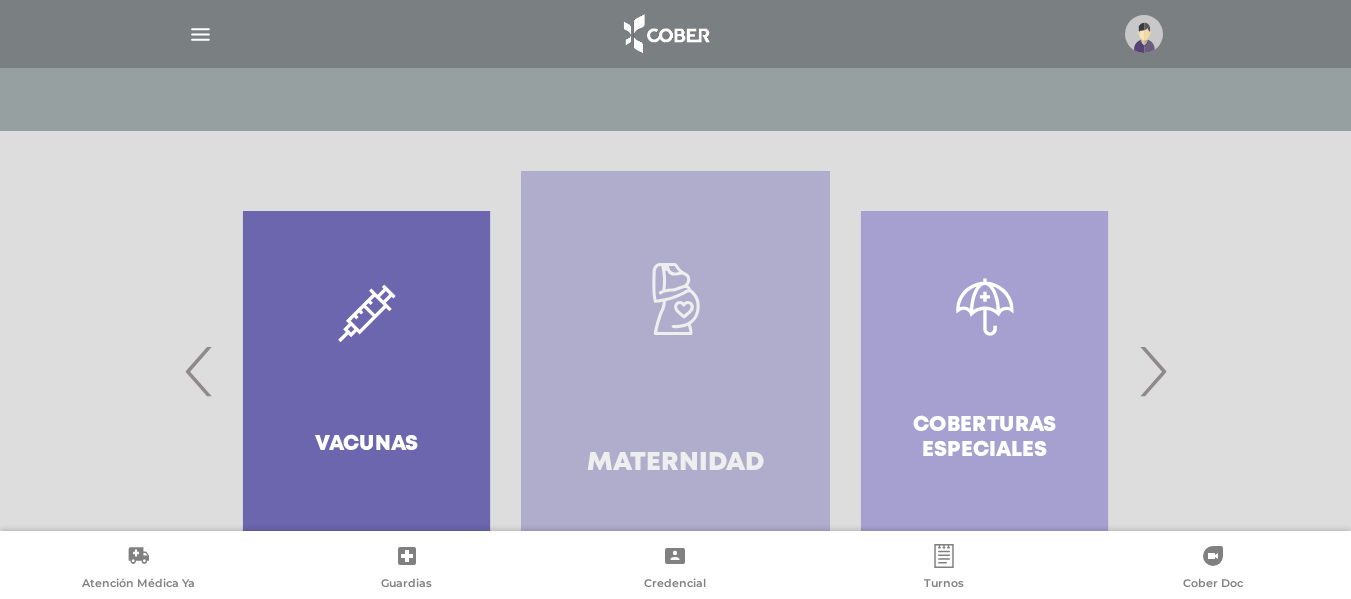 click on ".st0{fill:#FFFFFF;}
Maternidad" at bounding box center (675, 371) 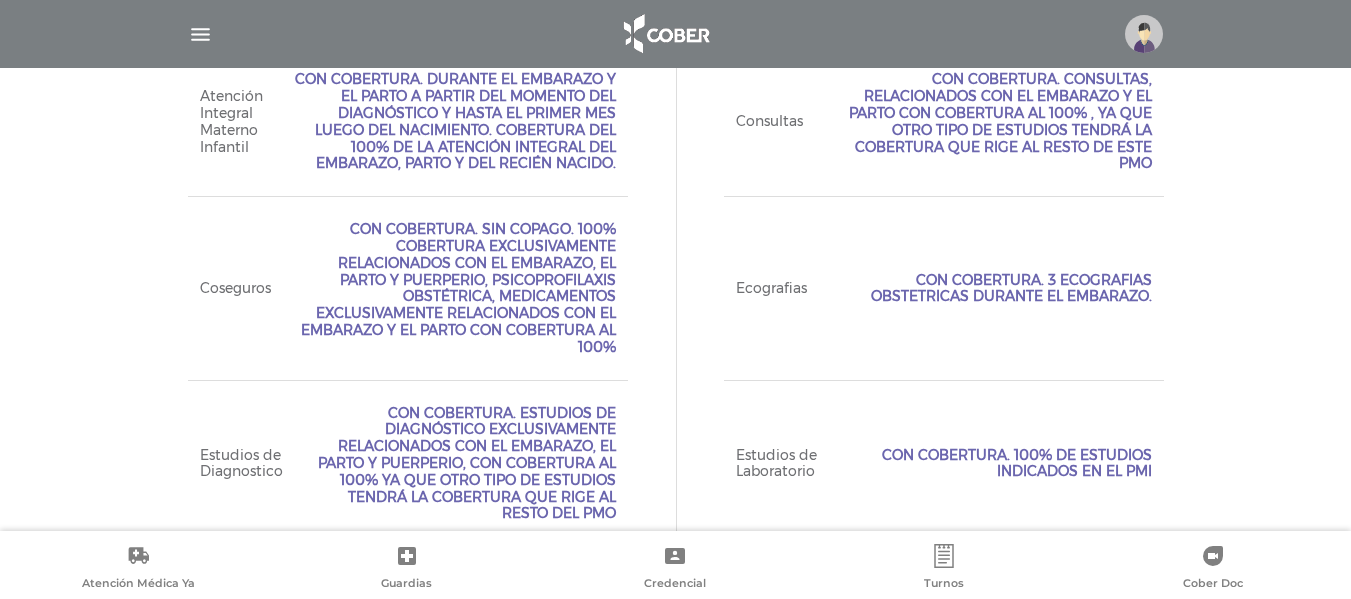 scroll, scrollTop: 979, scrollLeft: 0, axis: vertical 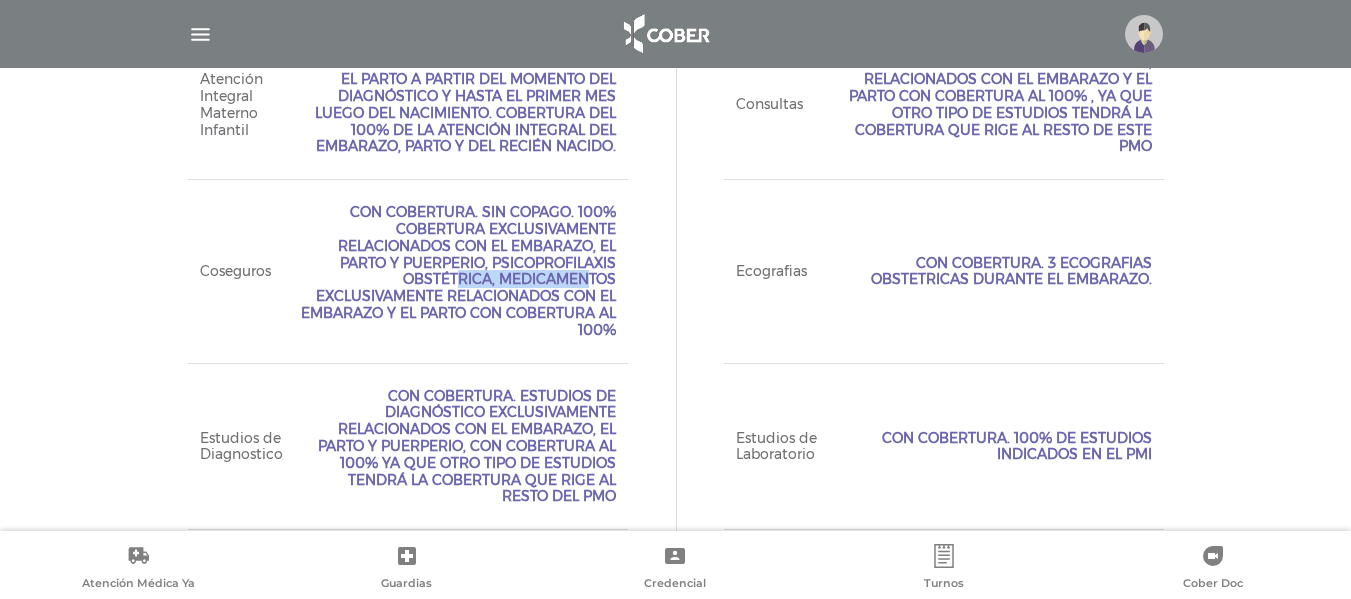 drag, startPoint x: 494, startPoint y: 262, endPoint x: 619, endPoint y: 262, distance: 125 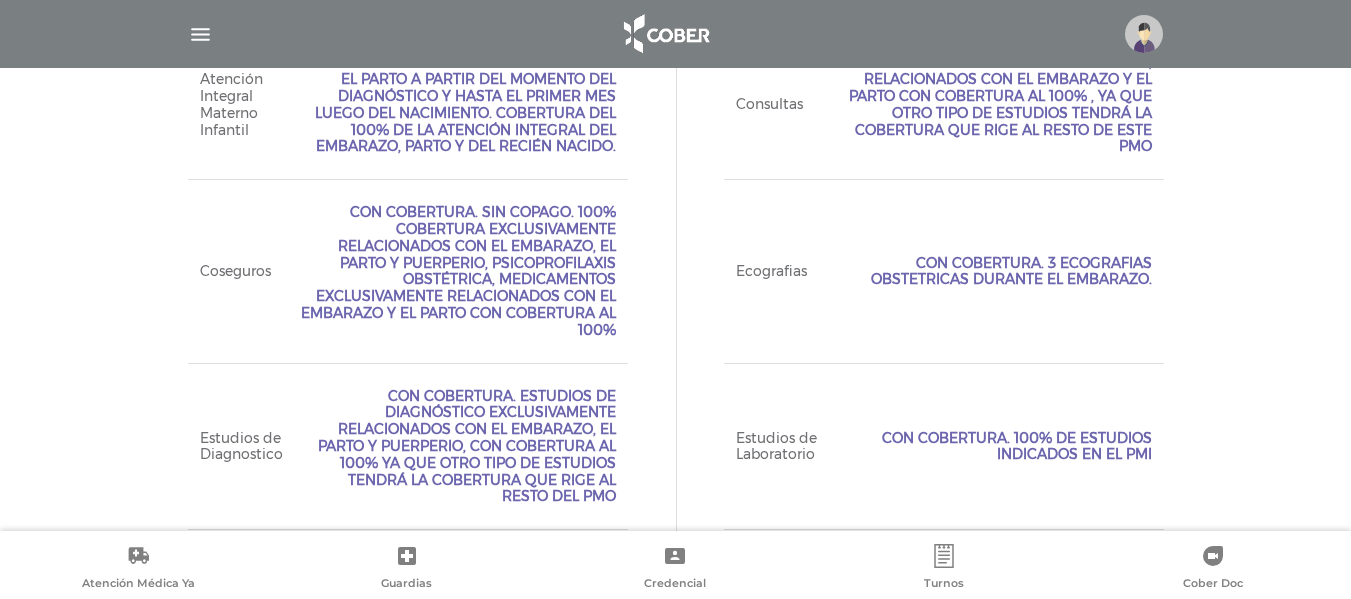 click on "Con Cobertura. Sin Copago. 100% cobertura exclusivamente relacionados con el embarazo, el parto y puerperio, psicoprofilaxis obstétrica, medicamentos exclusivamente relacionados con el embarazo y el parto con cobertura al 100%" at bounding box center [455, 271] 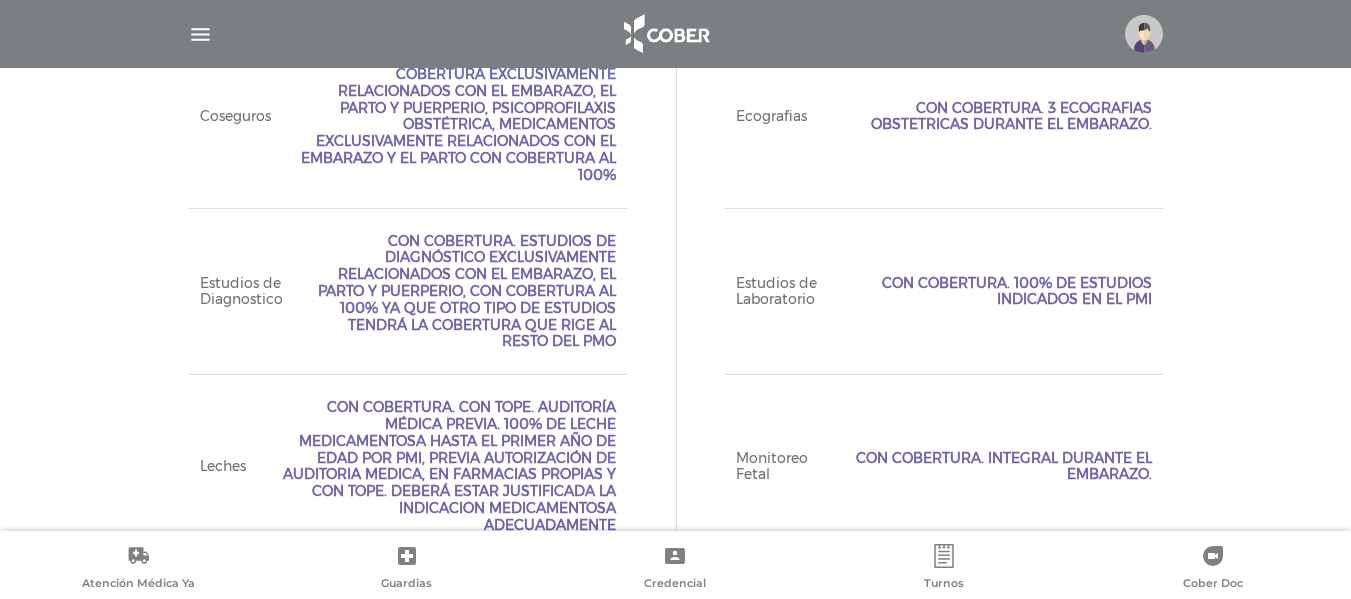 scroll, scrollTop: 1139, scrollLeft: 0, axis: vertical 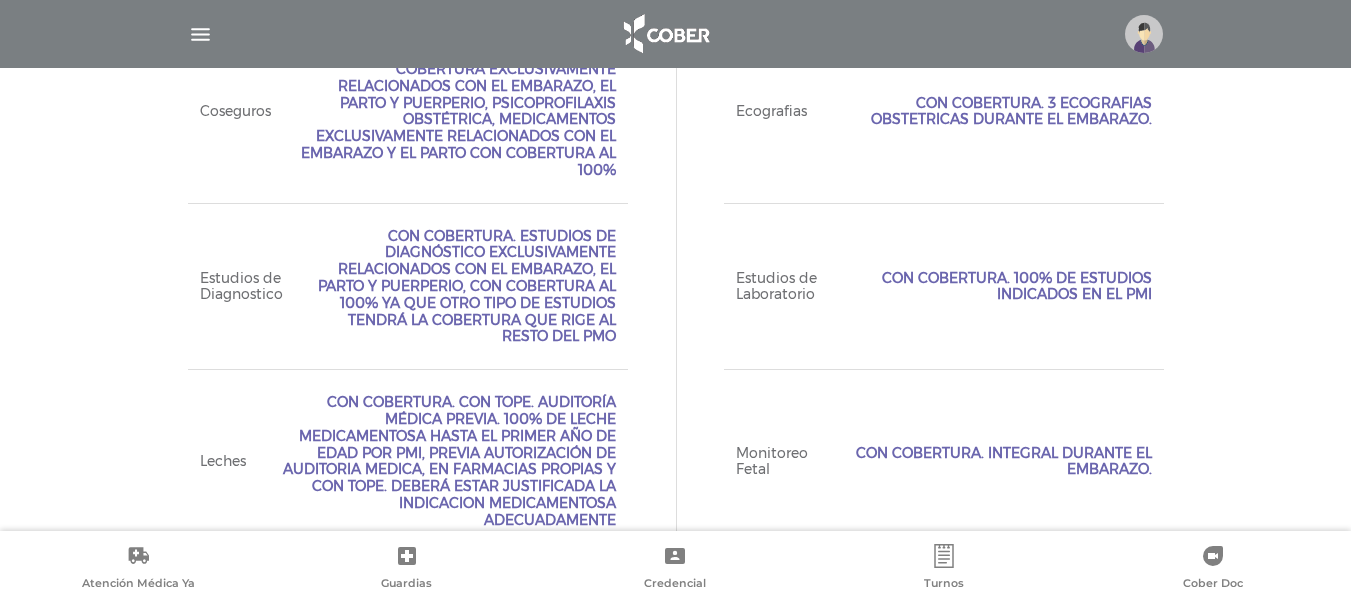 drag, startPoint x: 1047, startPoint y: 105, endPoint x: 1159, endPoint y: 123, distance: 113.43721 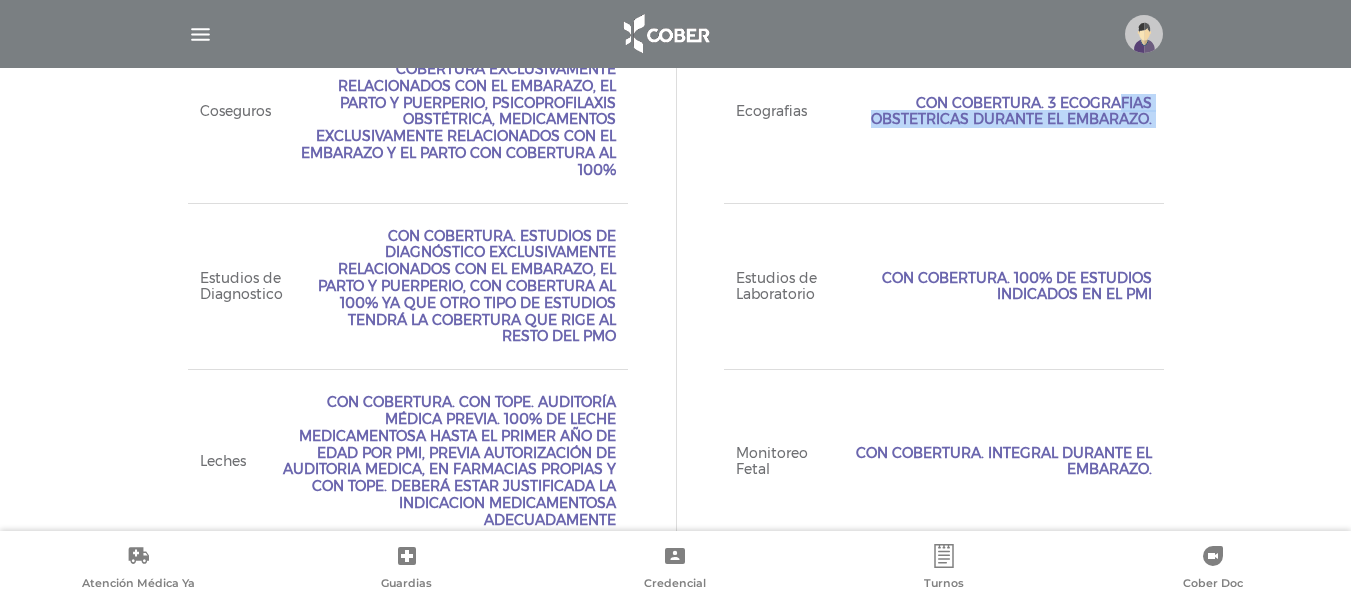 click on "Con Cobertura. 3 ecografias obstetricas durante el embarazo." at bounding box center [991, 112] 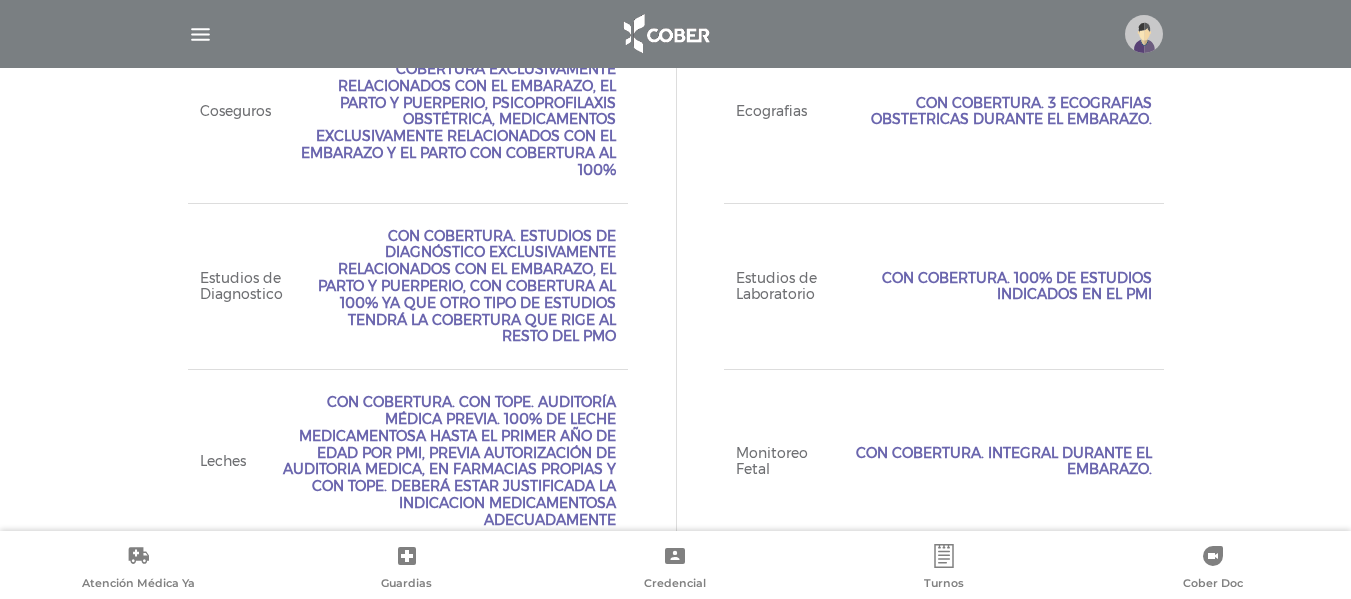 click on "Con Cobertura. 100% de estudios indicados en el PMI" at bounding box center [1010, 287] 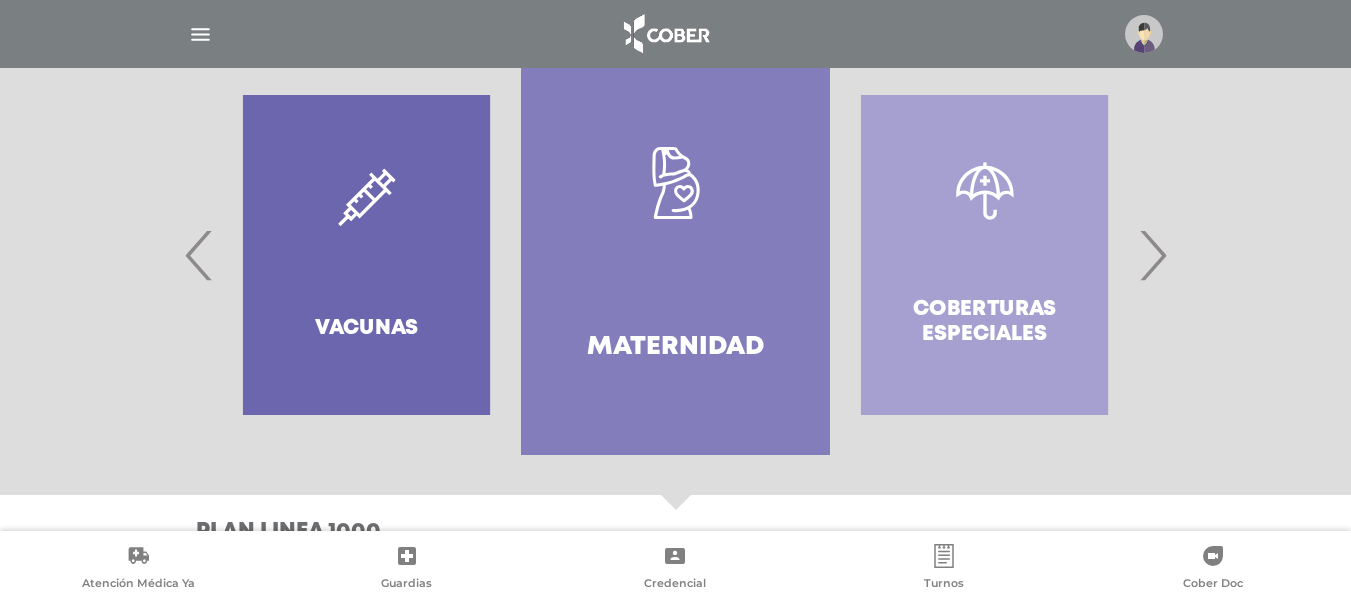 scroll, scrollTop: 465, scrollLeft: 0, axis: vertical 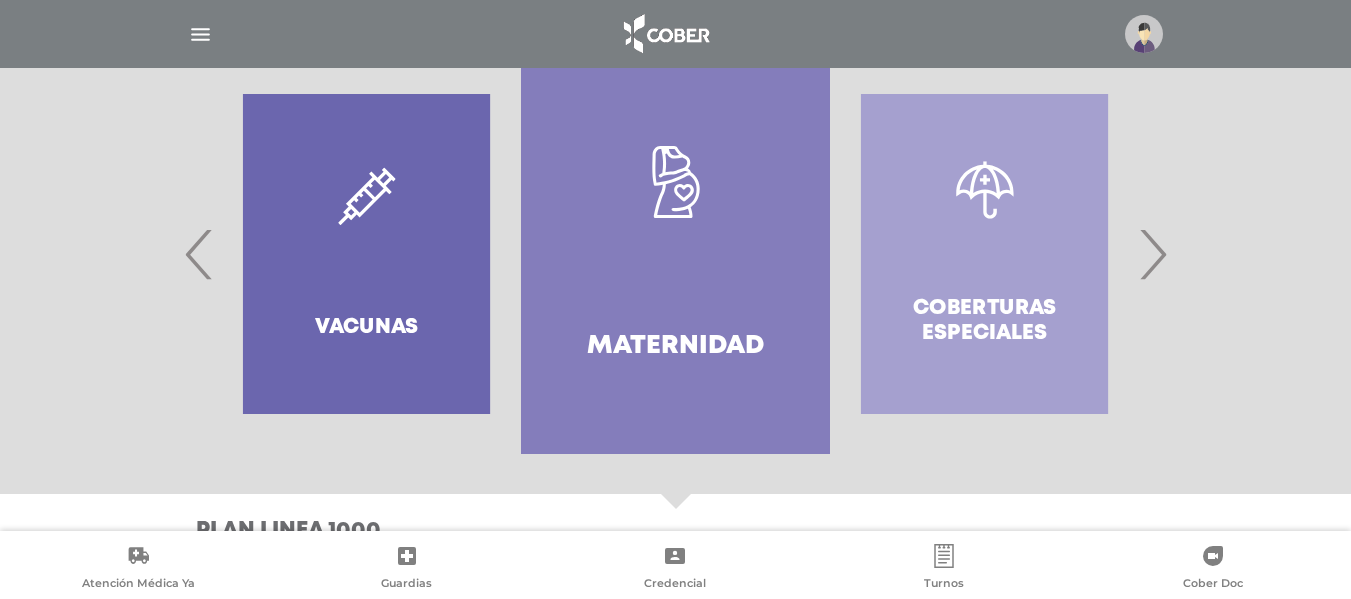 click at bounding box center (200, 34) 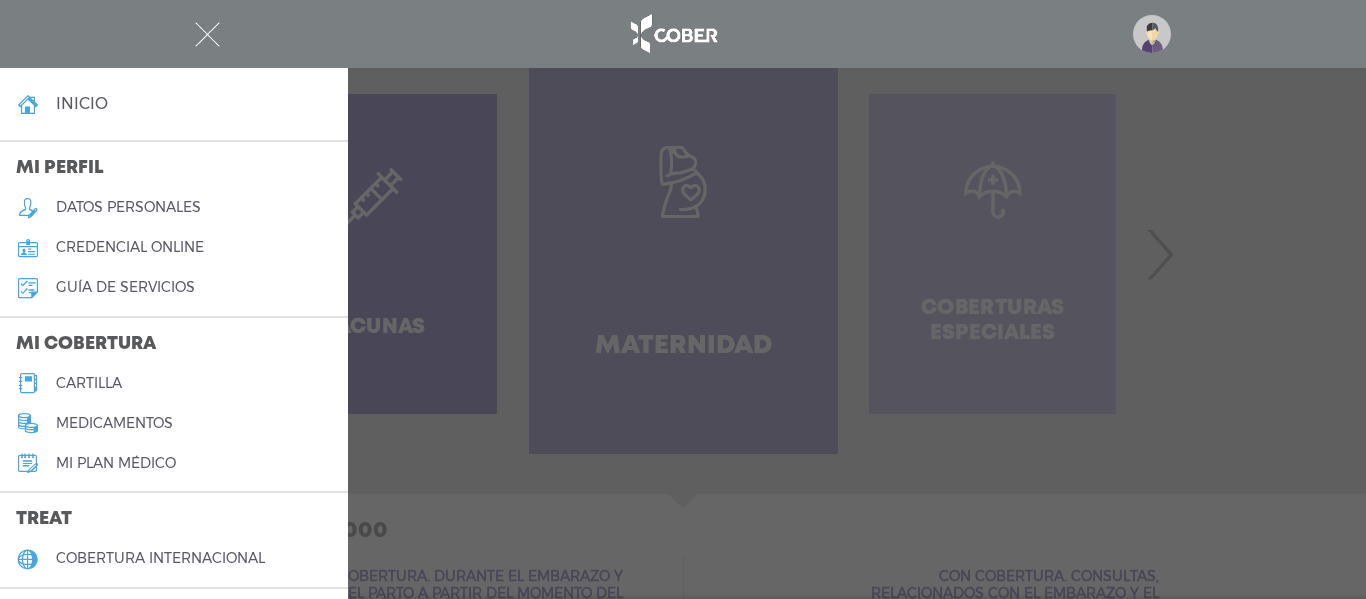 click on "guía de servicios" at bounding box center (125, 287) 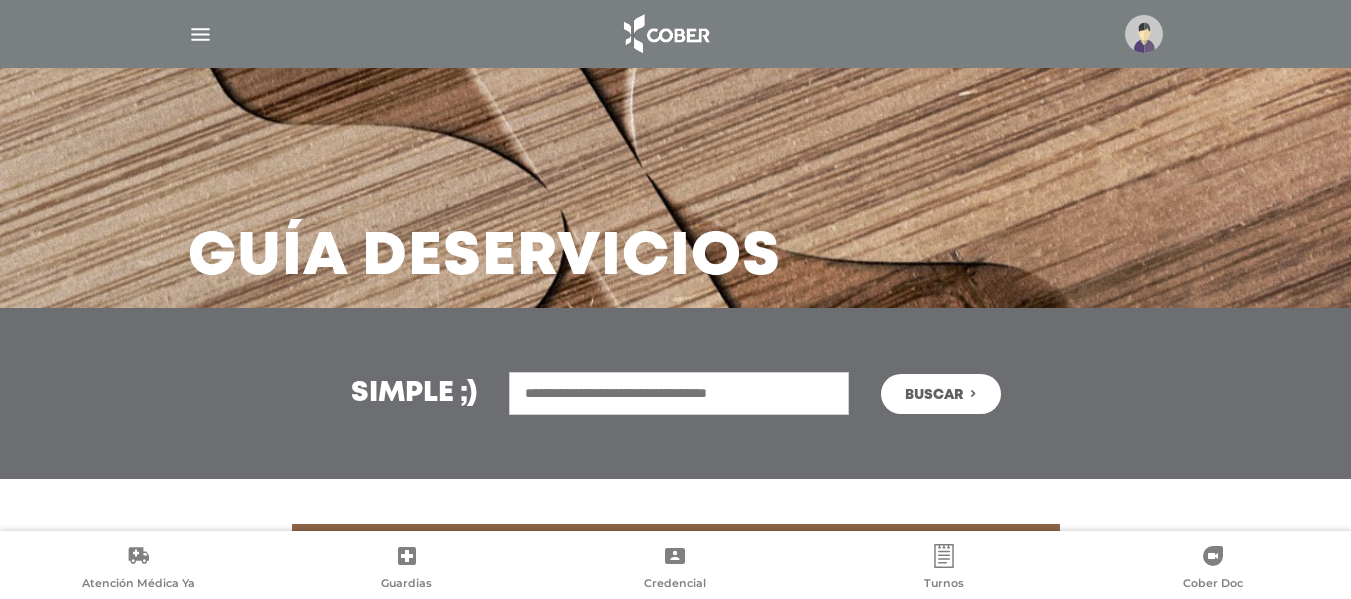 scroll, scrollTop: 0, scrollLeft: 0, axis: both 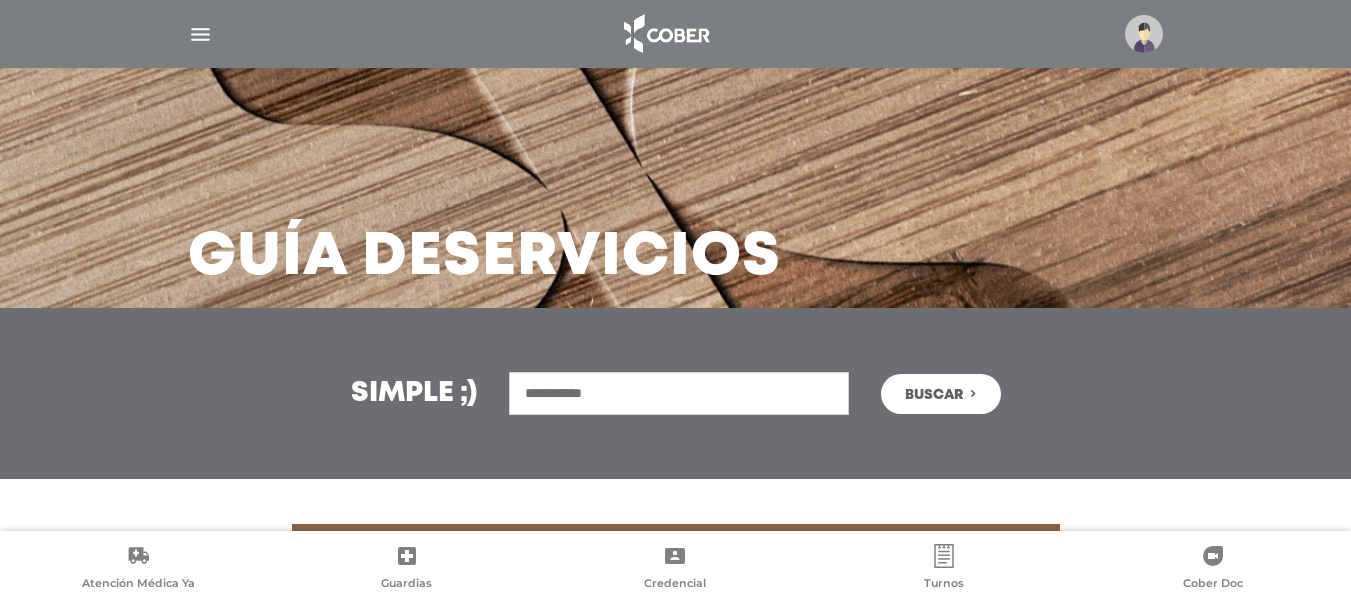 type on "**********" 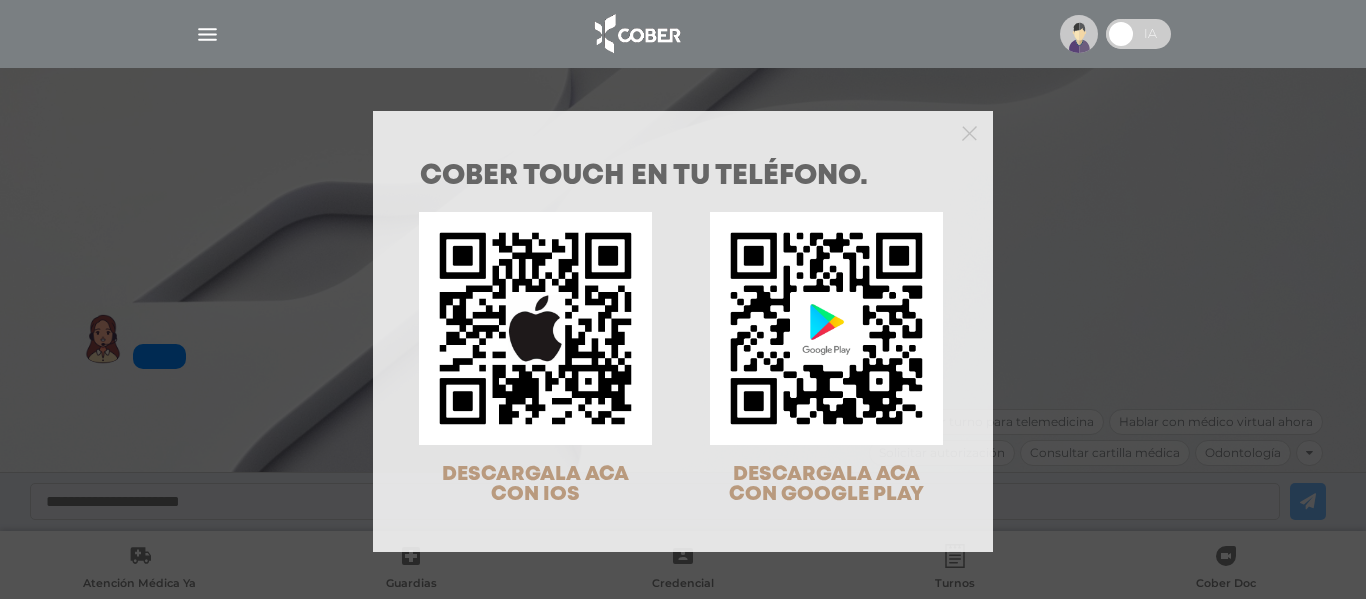 scroll, scrollTop: 0, scrollLeft: 0, axis: both 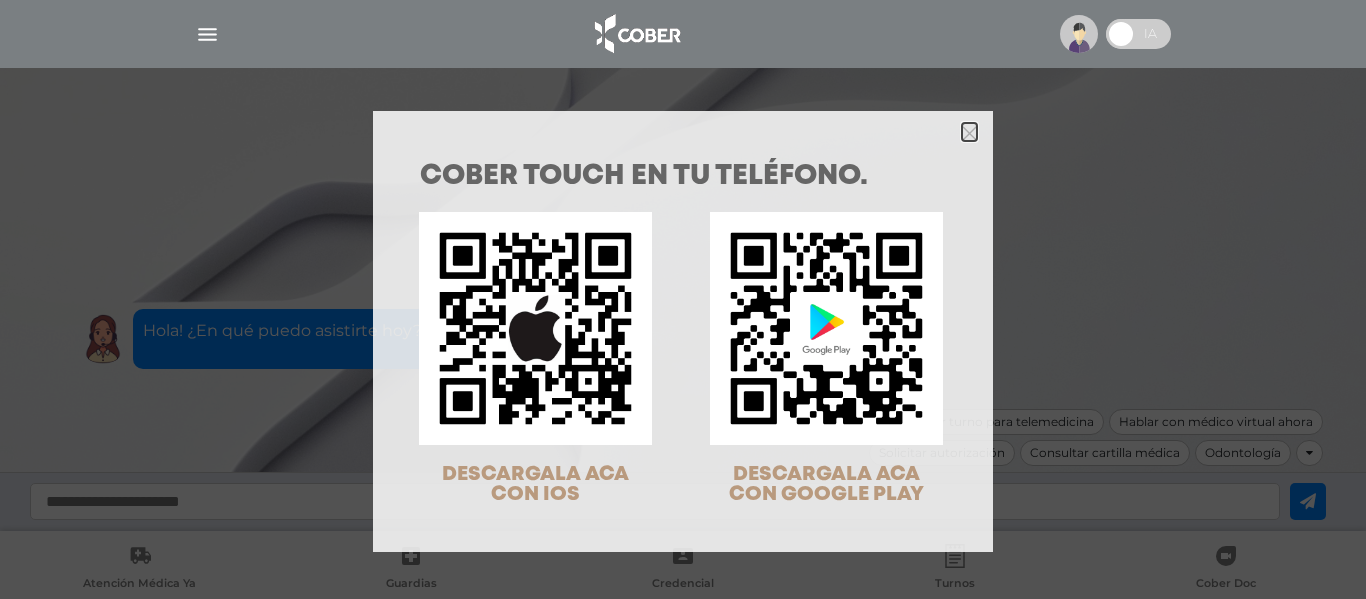 click 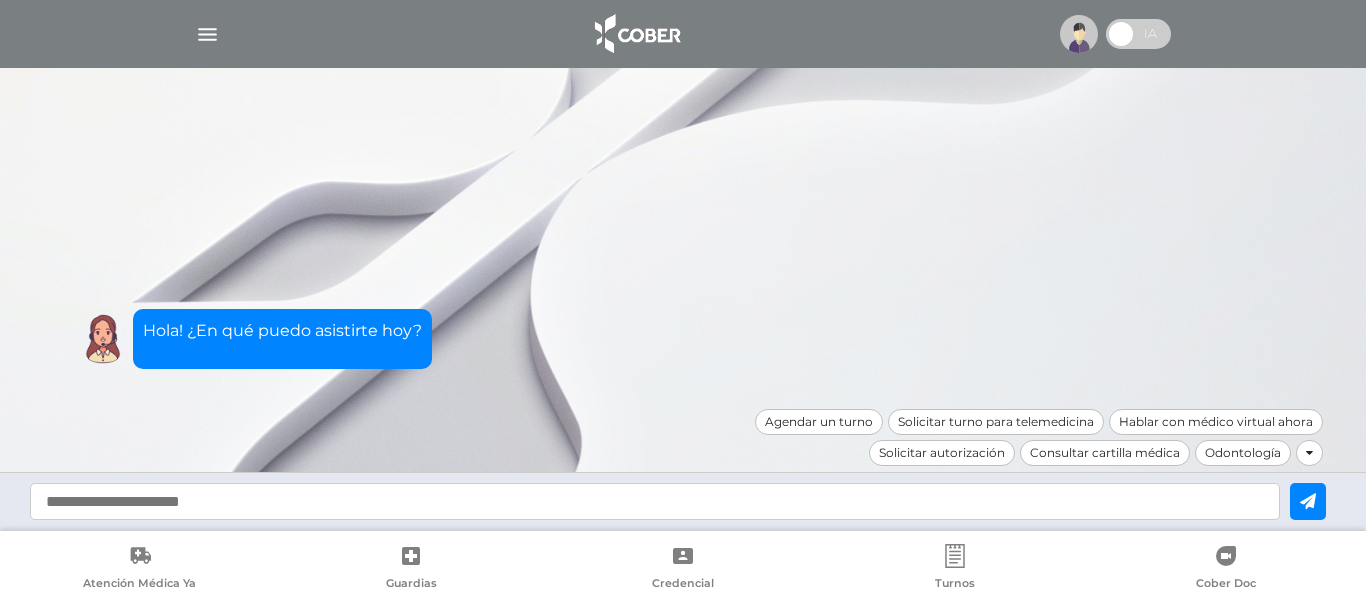 click at bounding box center (683, 34) 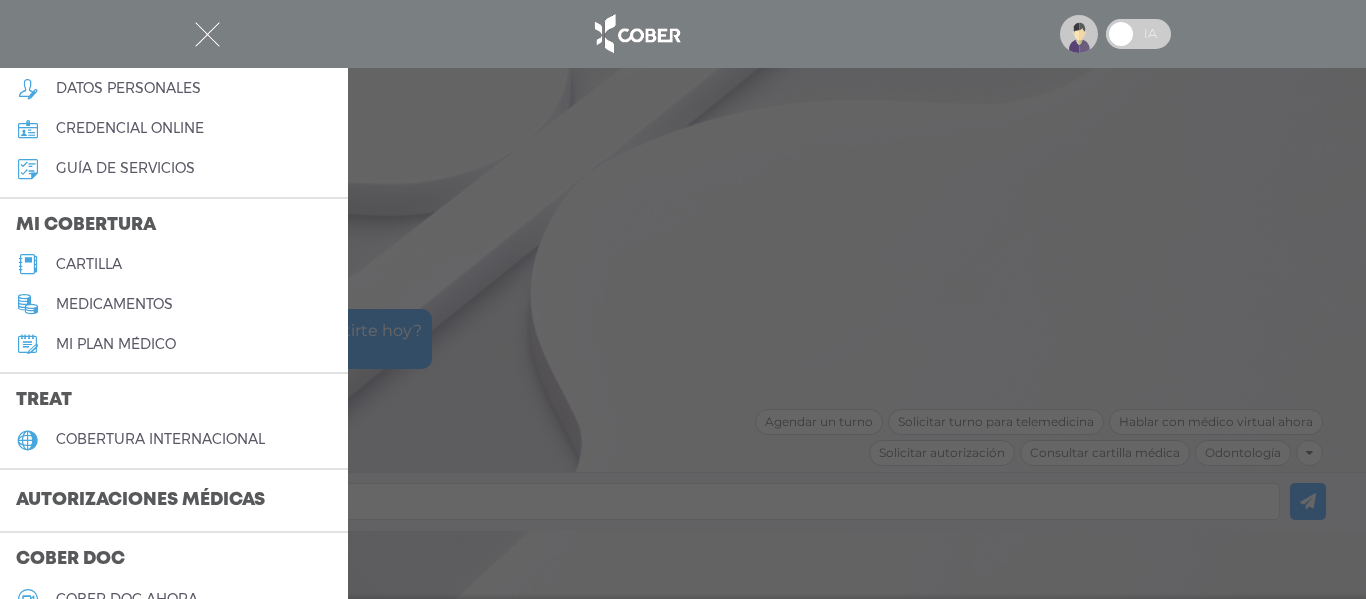 scroll, scrollTop: 0, scrollLeft: 0, axis: both 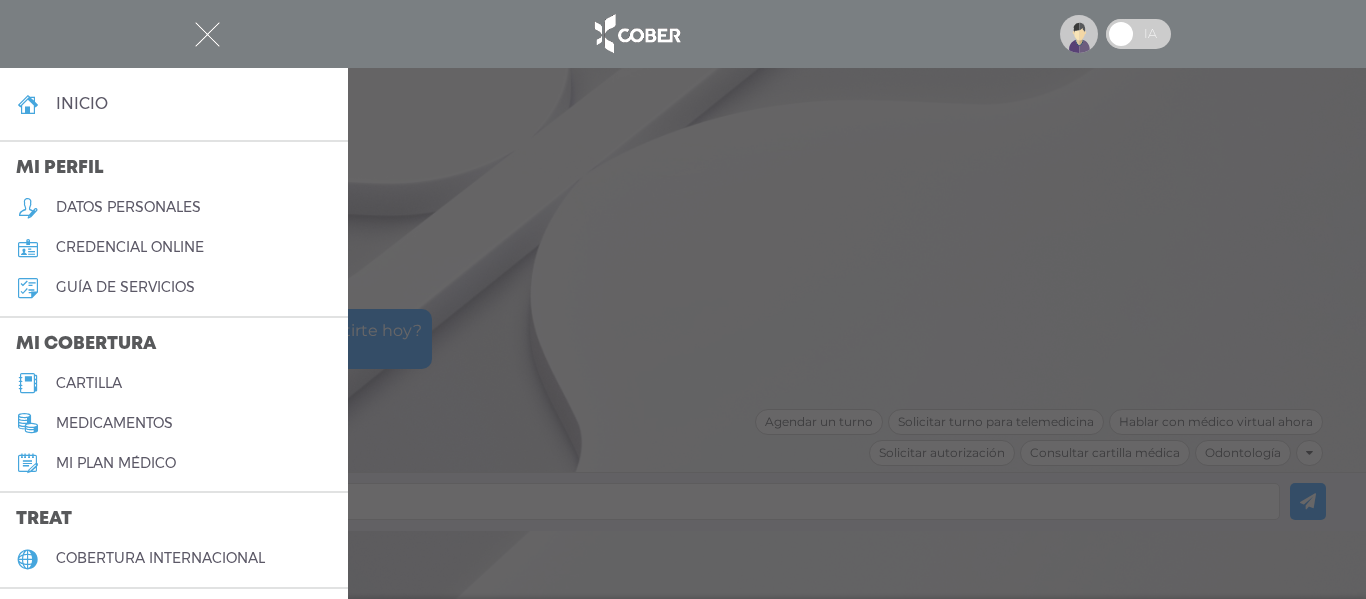 click on "guía de servicios" at bounding box center [125, 287] 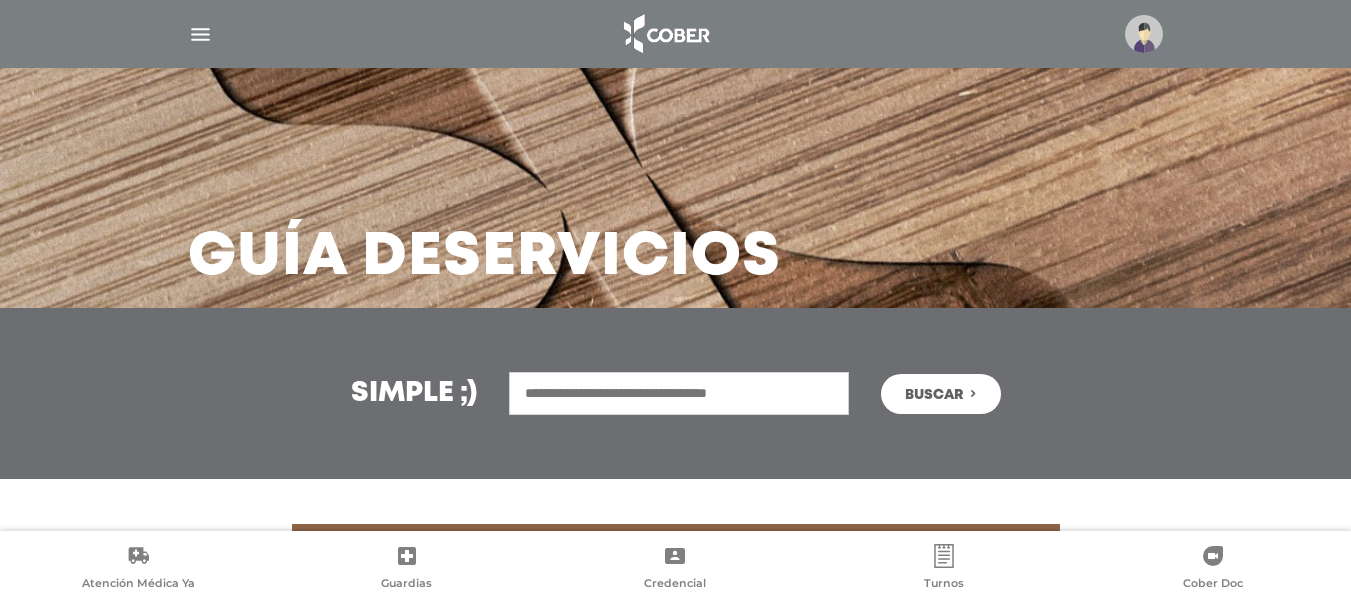 scroll, scrollTop: 0, scrollLeft: 0, axis: both 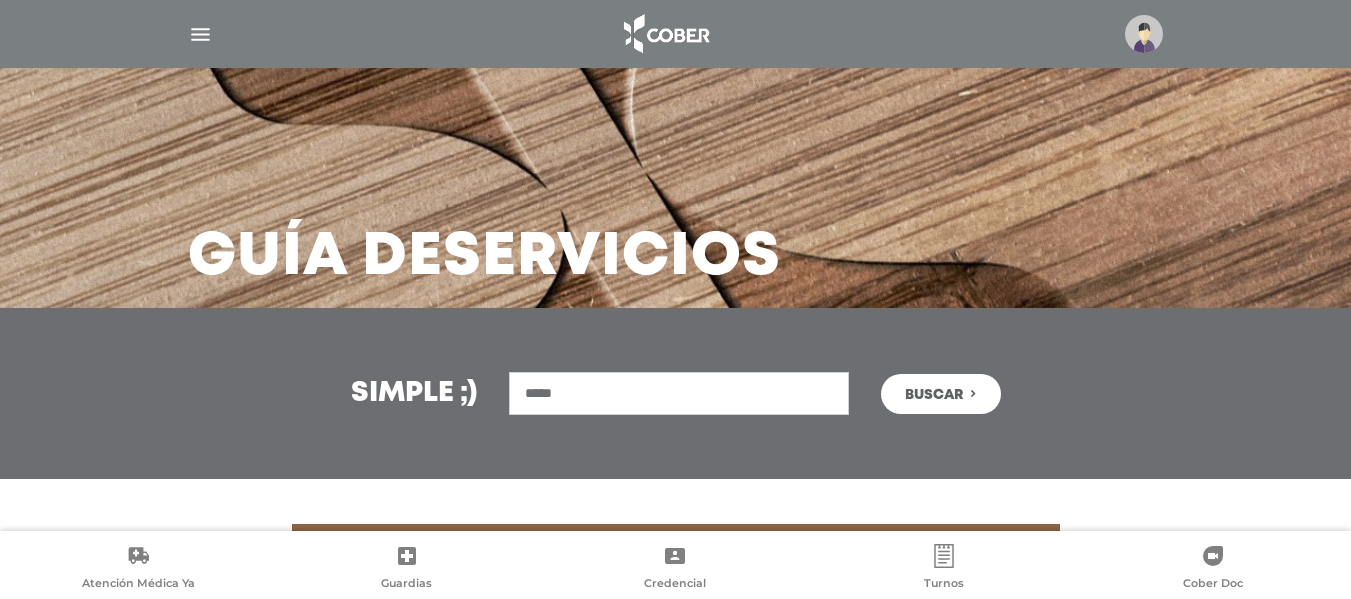 type on "******" 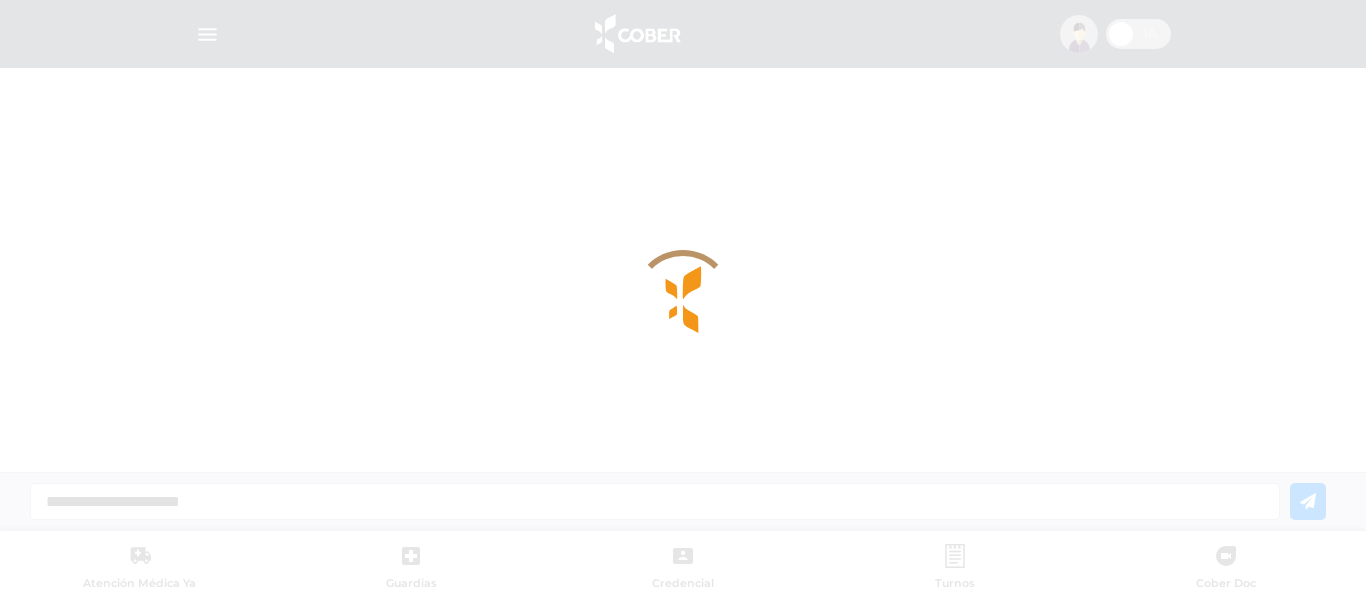 scroll, scrollTop: 0, scrollLeft: 0, axis: both 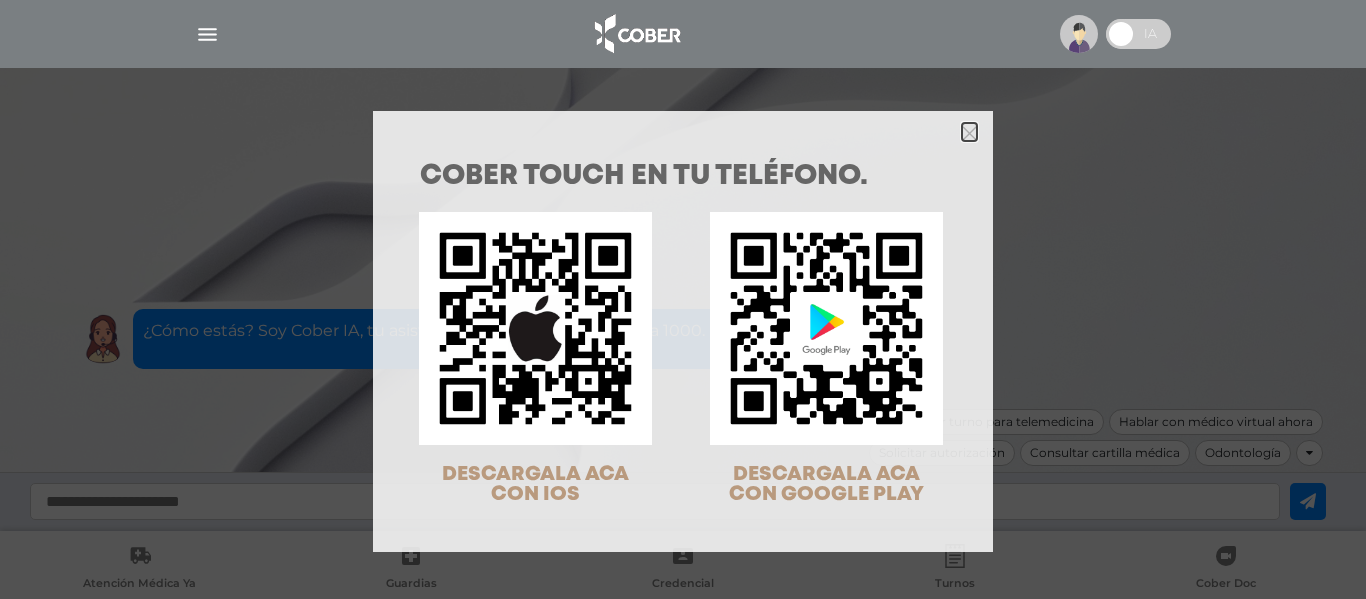 click 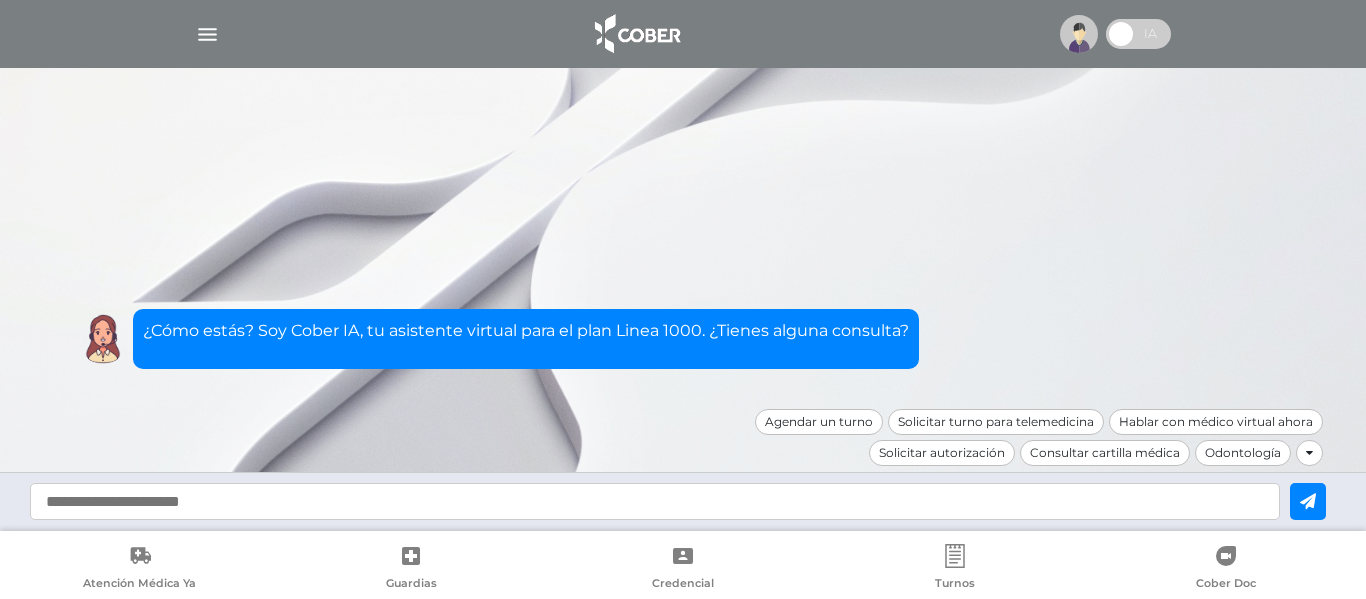 click on "Guardias" at bounding box center [411, 585] 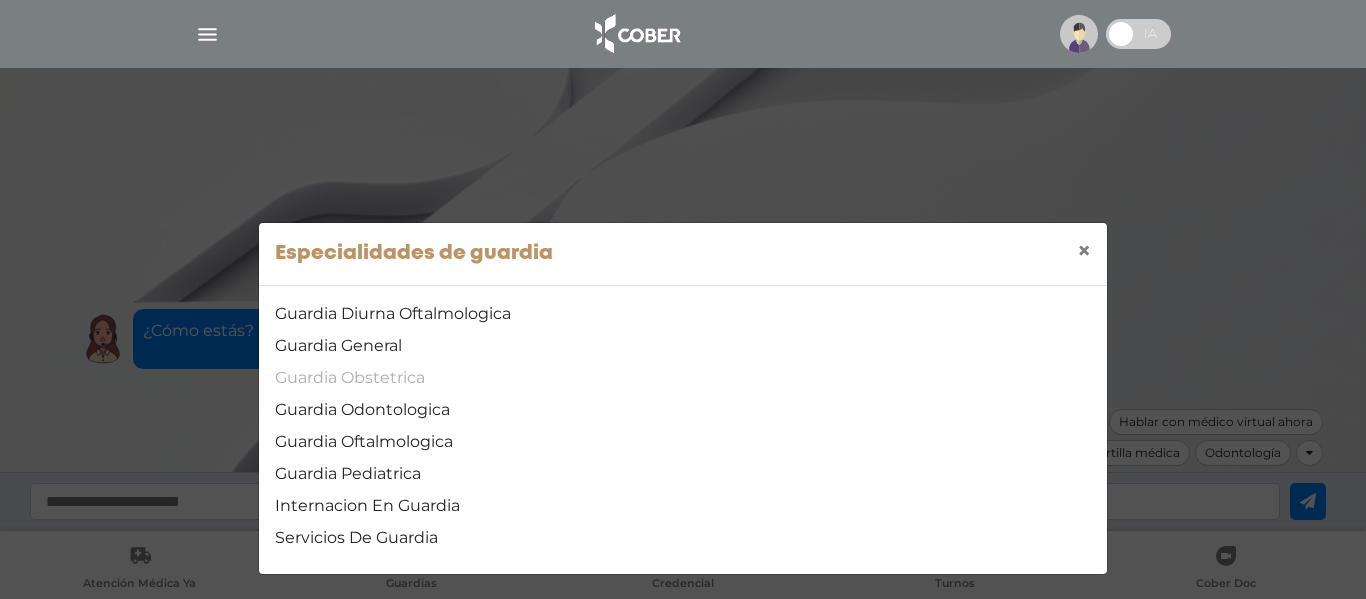 click on "Guardia Obstetrica" at bounding box center [683, 378] 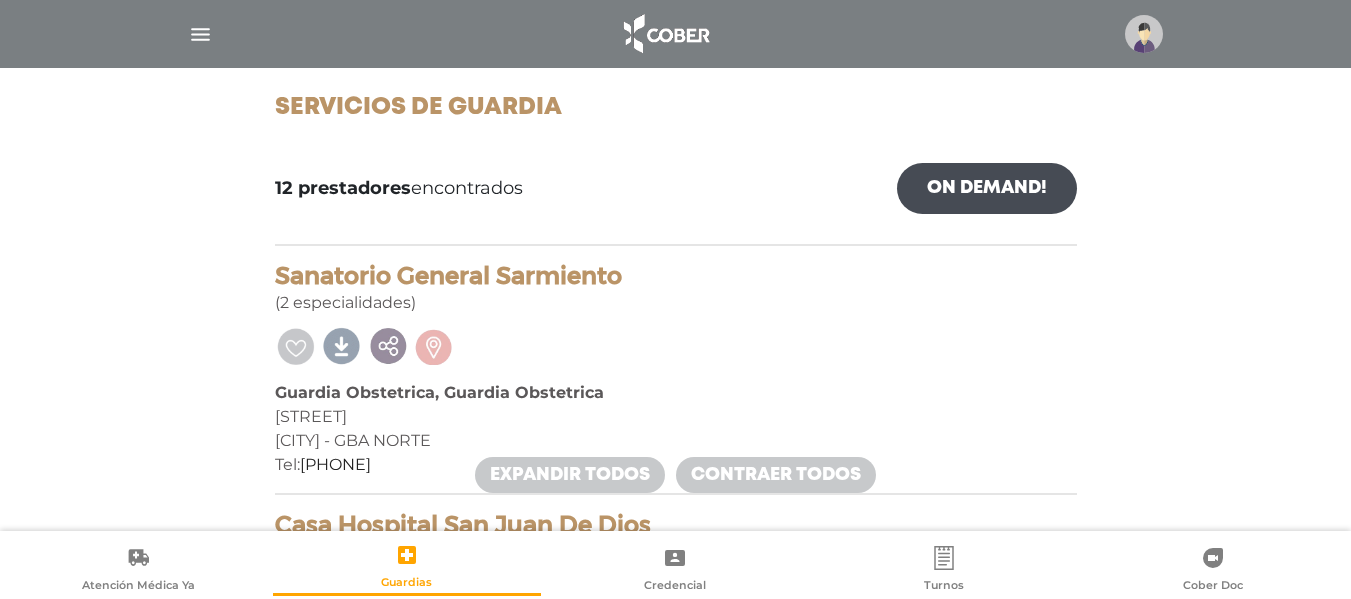 scroll, scrollTop: 261, scrollLeft: 0, axis: vertical 